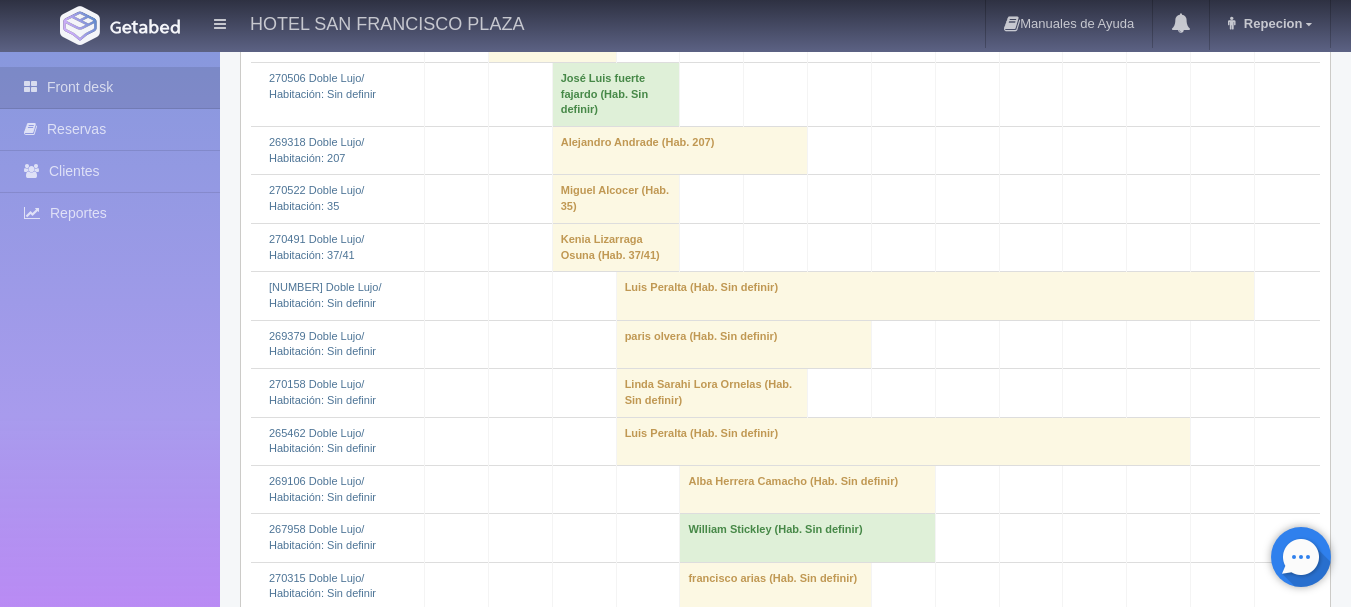 scroll, scrollTop: 1500, scrollLeft: 0, axis: vertical 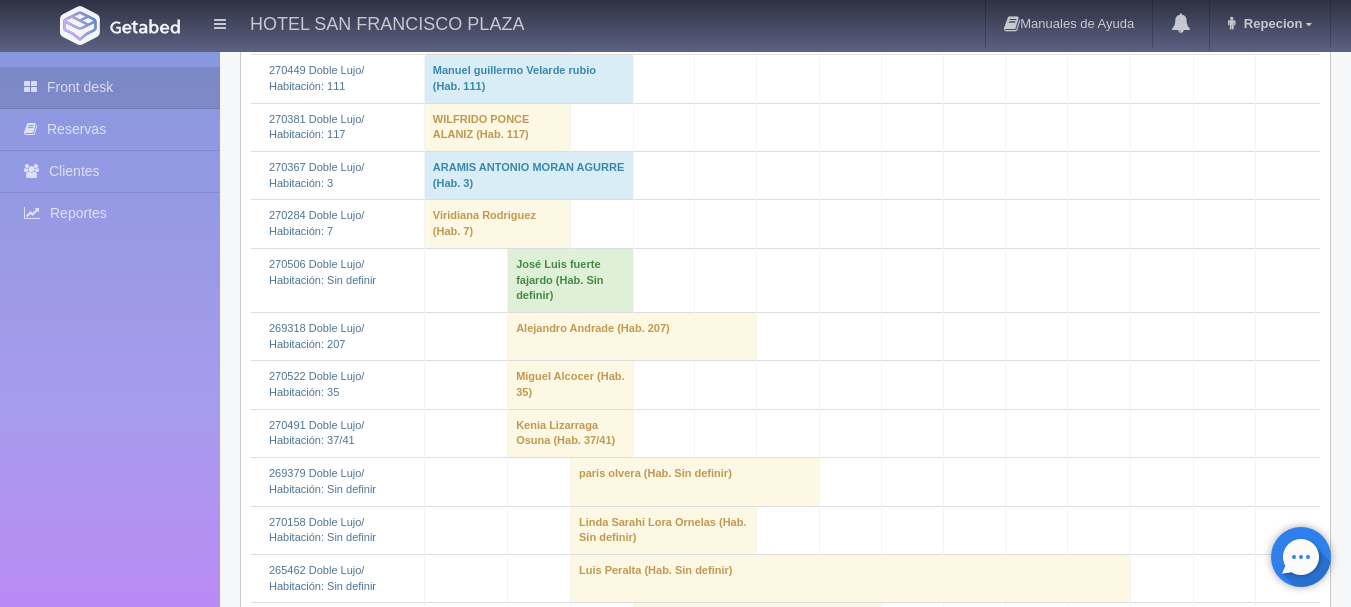 click on "José Luis fuerte fajardo 												(Hab. Sin definir)" at bounding box center (570, 280) 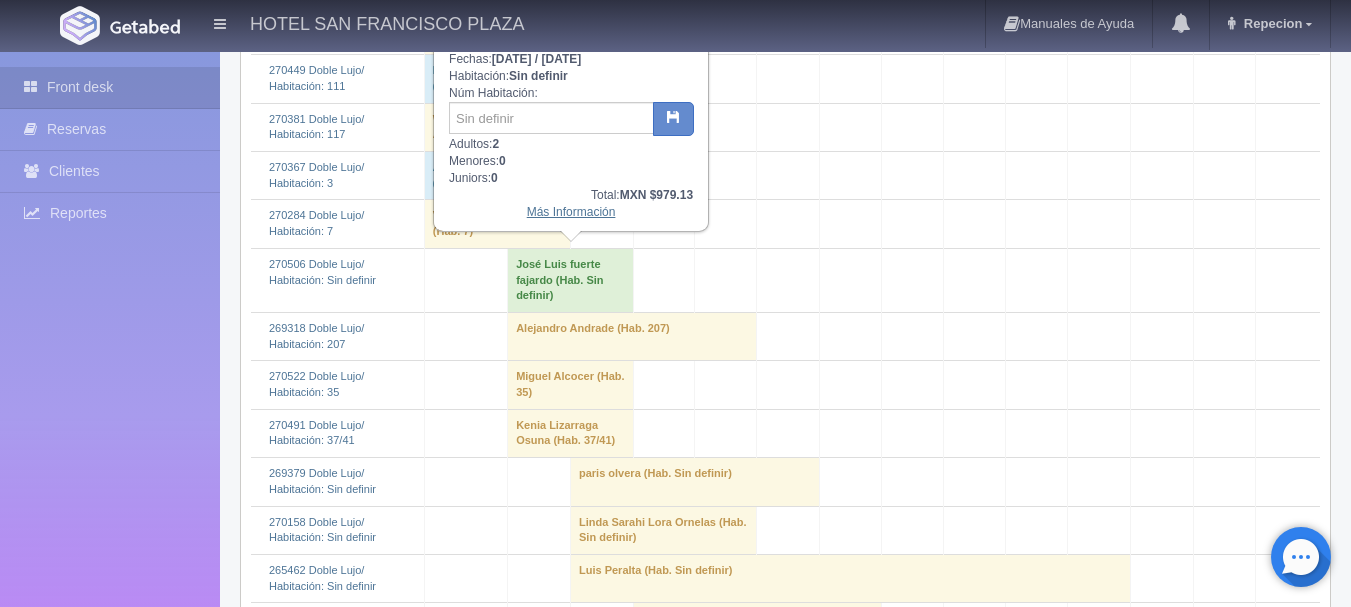 click on "Más Información" at bounding box center [571, 212] 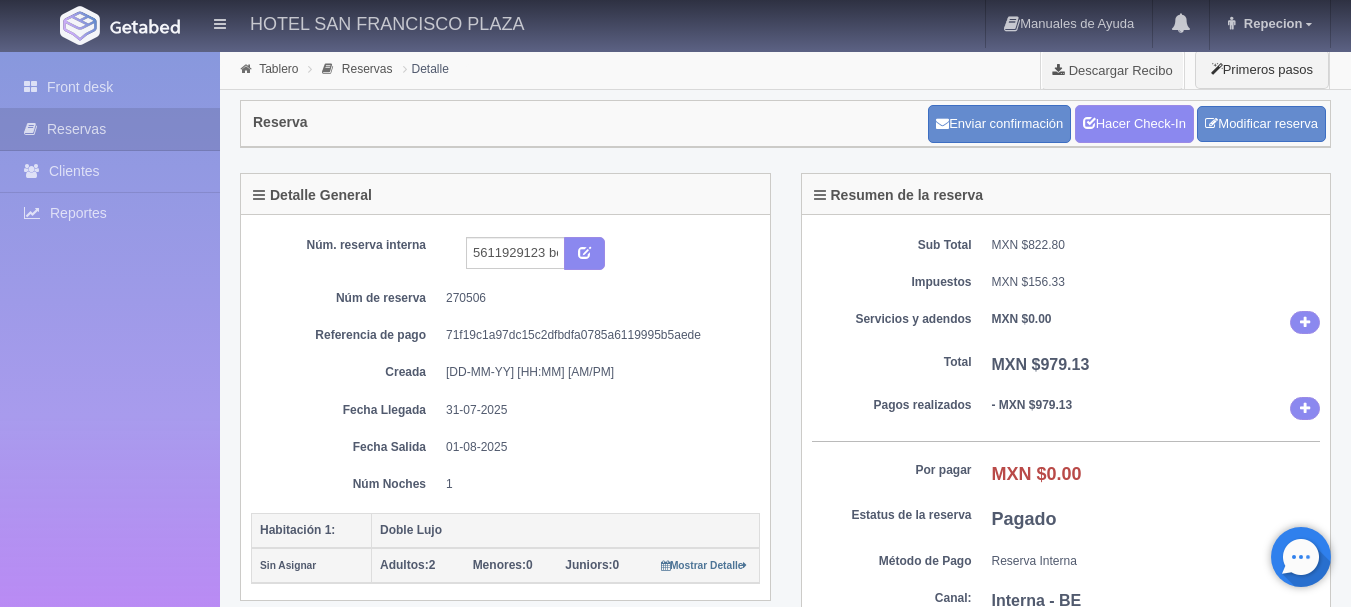 scroll, scrollTop: 0, scrollLeft: 0, axis: both 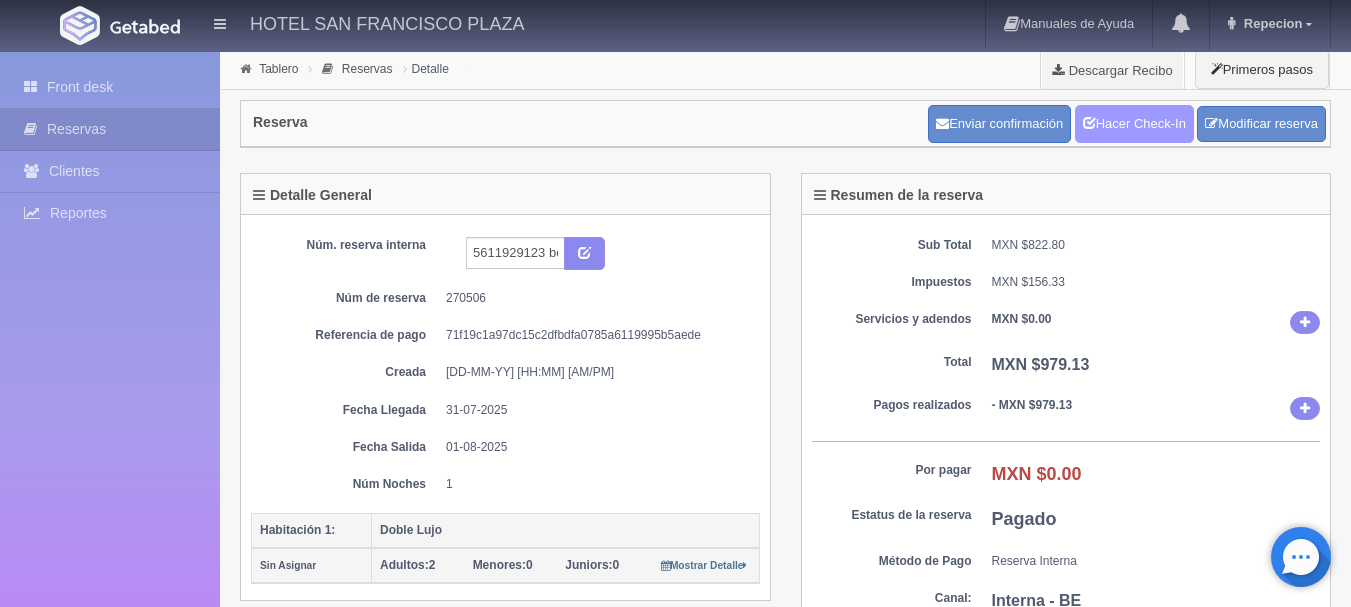 click on "Hacer Check-In" at bounding box center (1134, 124) 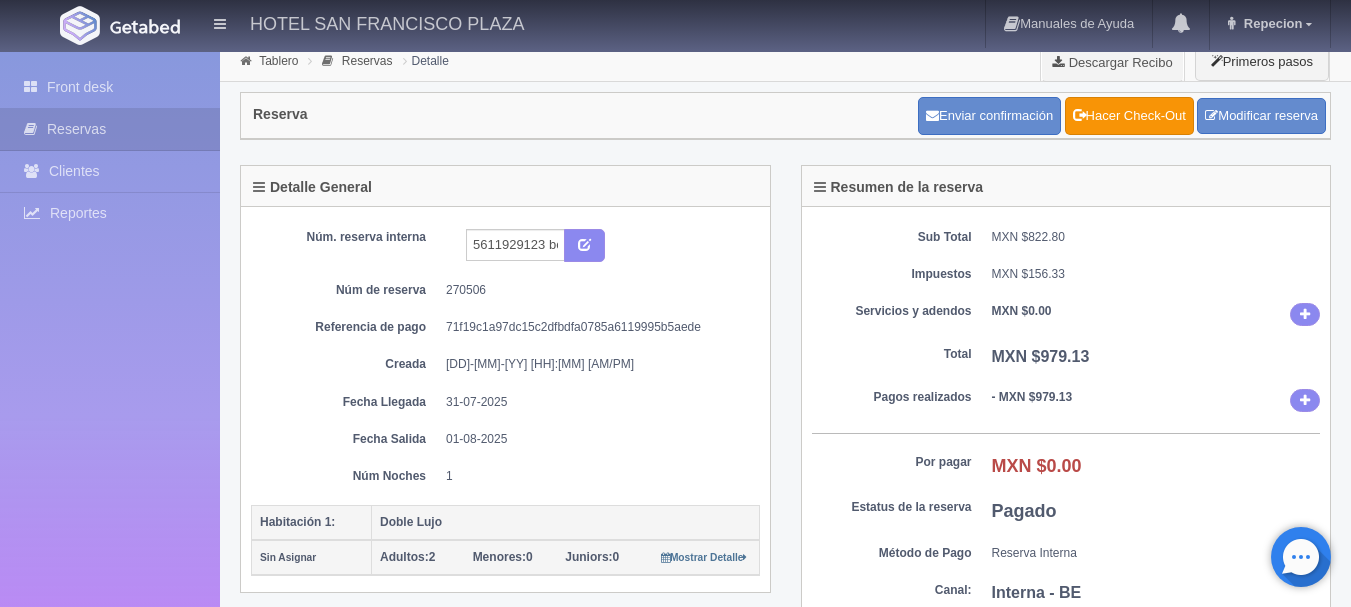 scroll, scrollTop: 0, scrollLeft: 0, axis: both 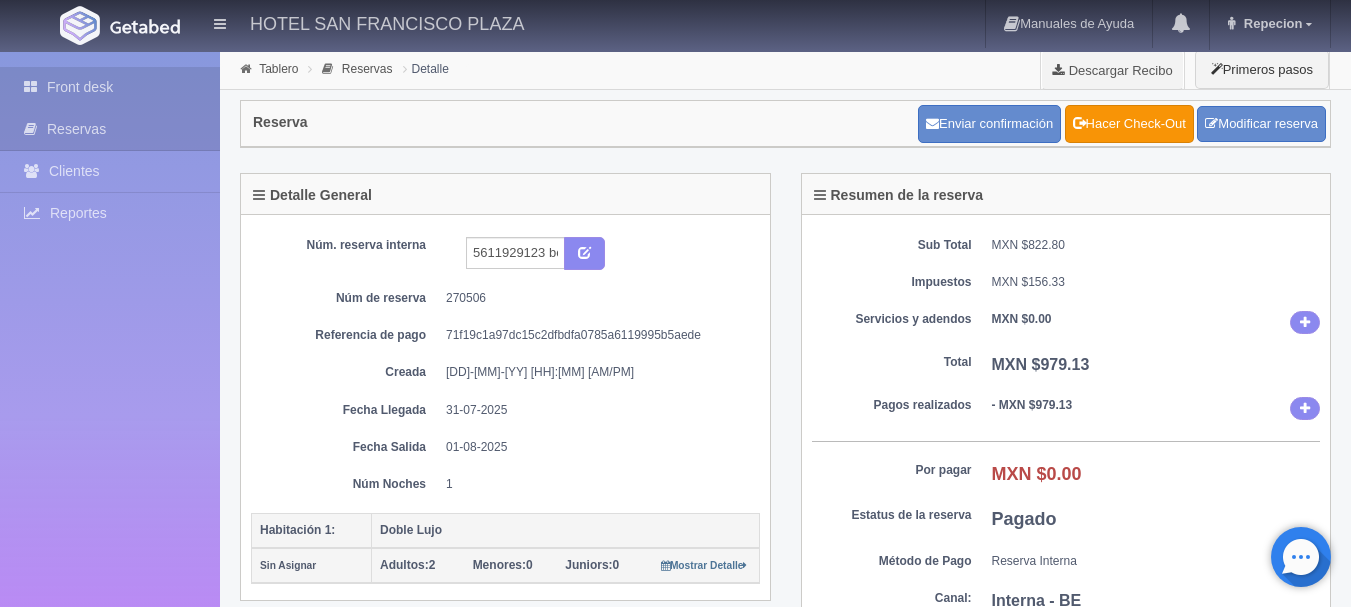 click on "Front desk" at bounding box center [110, 87] 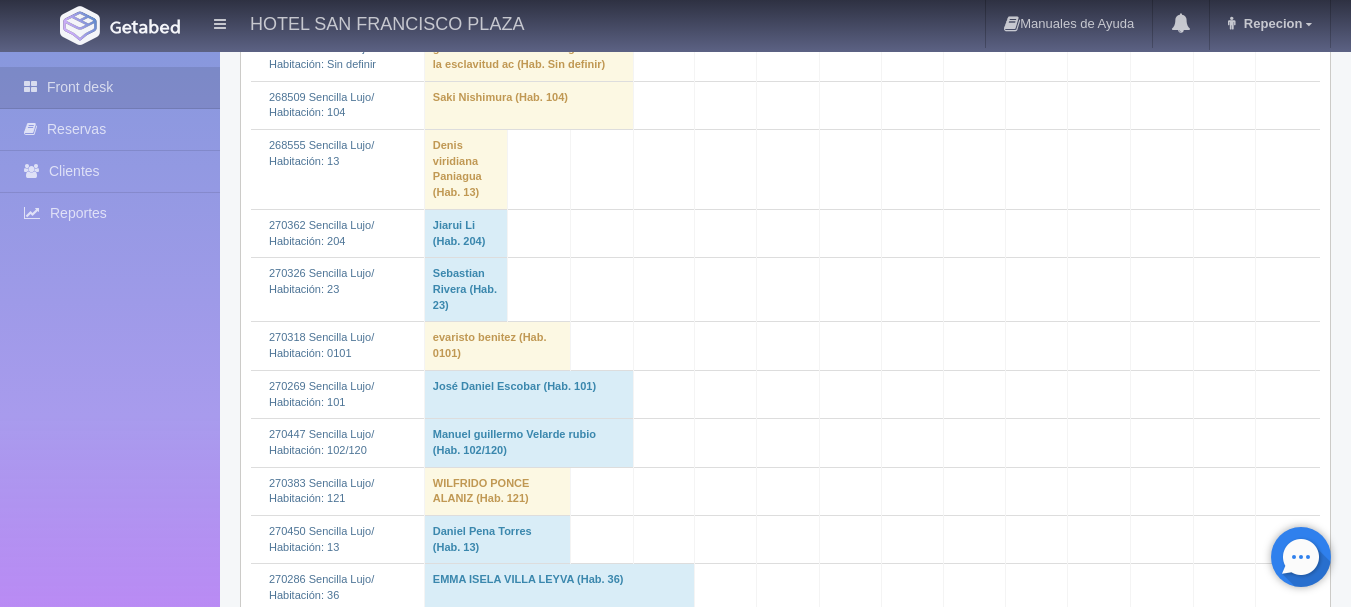 scroll, scrollTop: 4000, scrollLeft: 0, axis: vertical 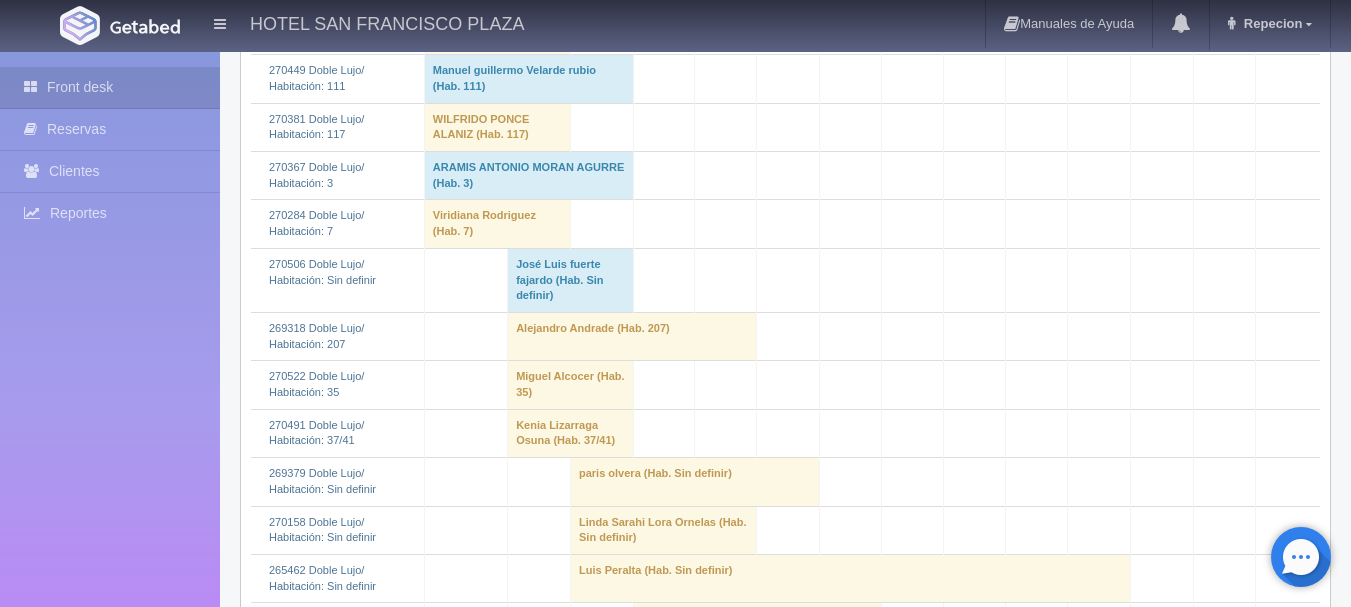 click on "José Luis fuerte fajardo 												(Hab. Sin definir)" at bounding box center [570, 280] 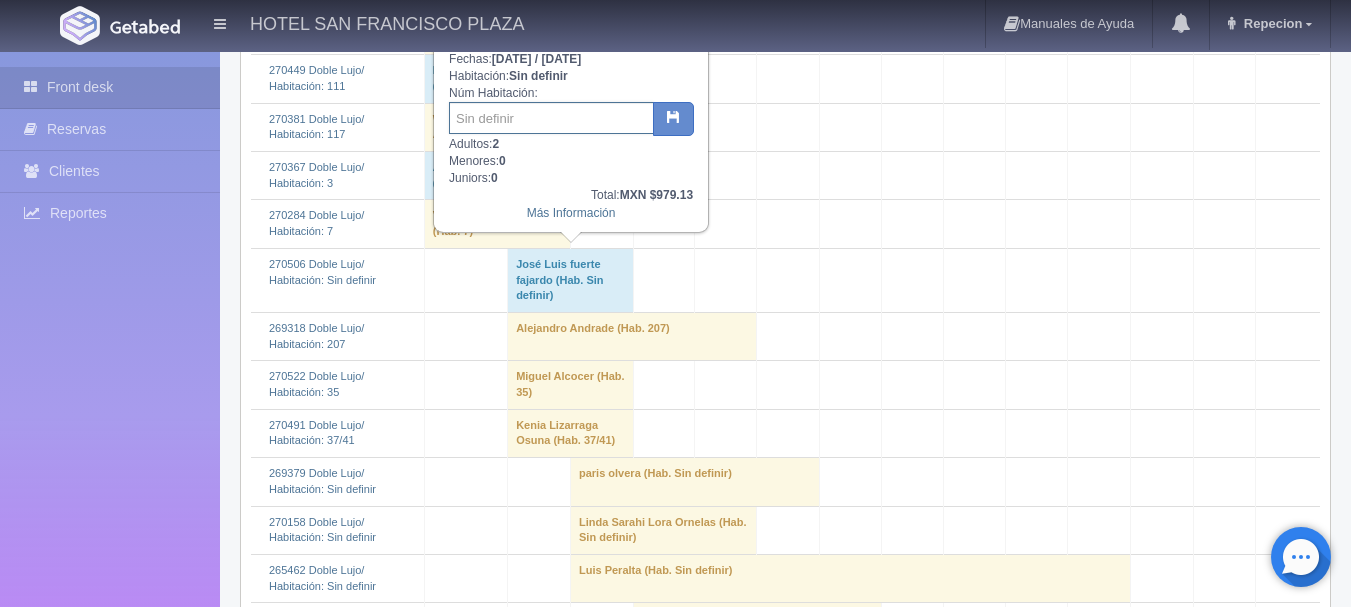 click at bounding box center (551, 118) 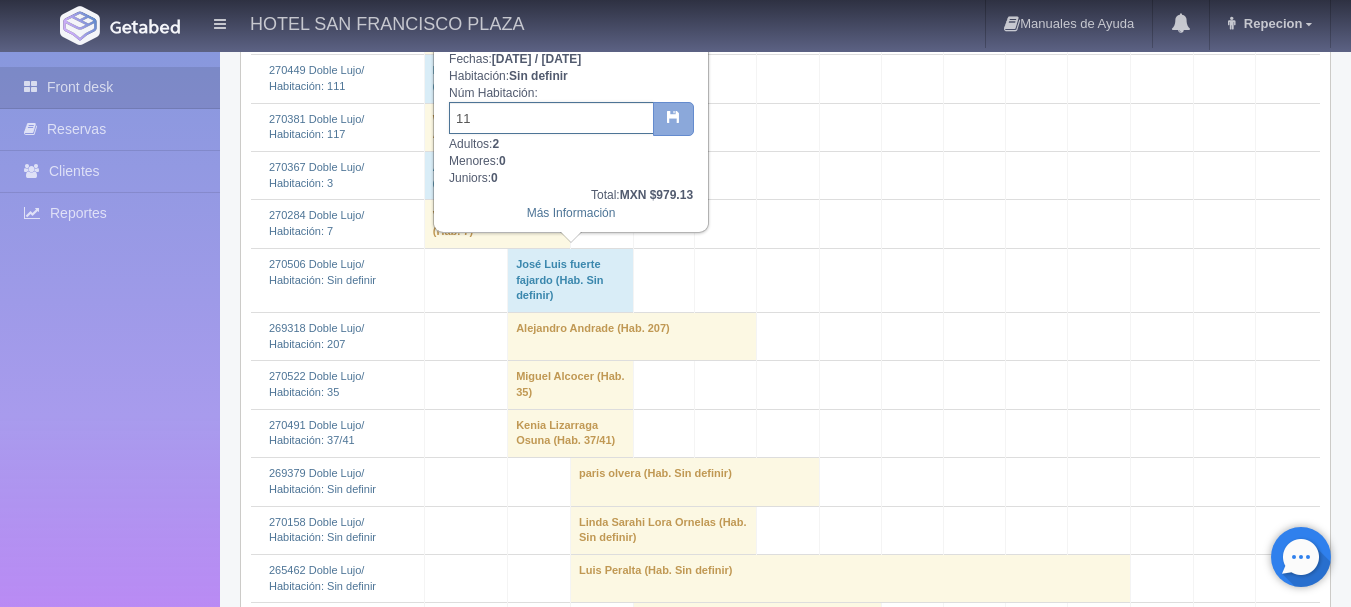 type on "11" 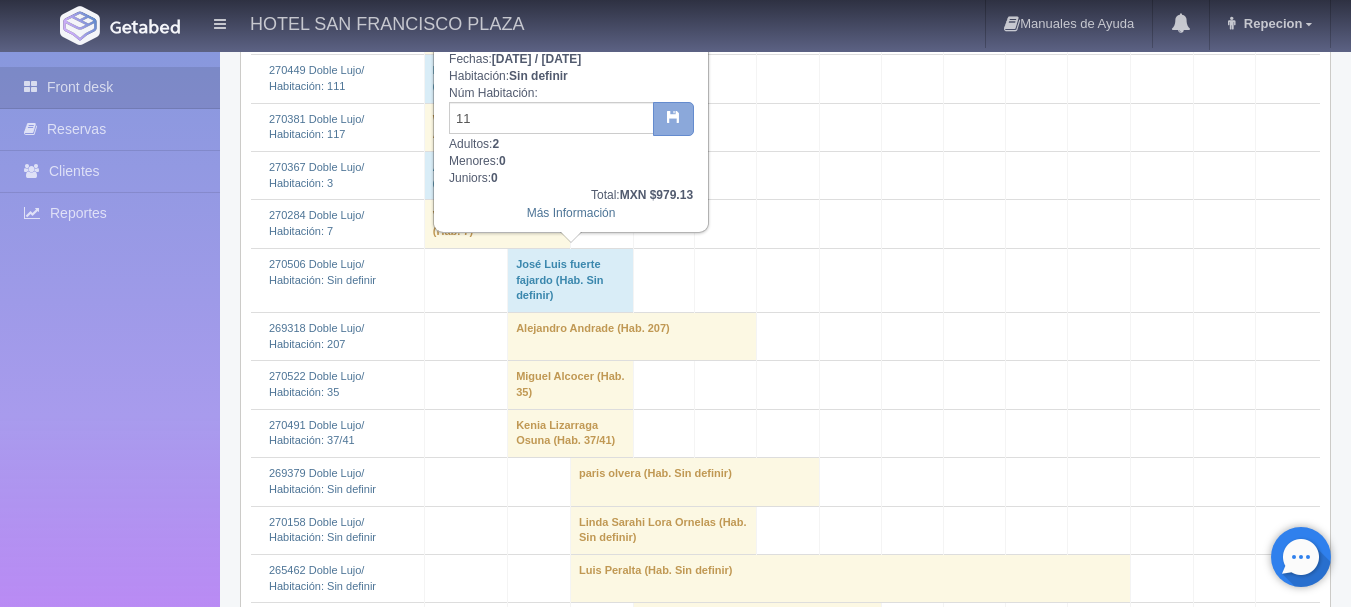 click at bounding box center [673, 116] 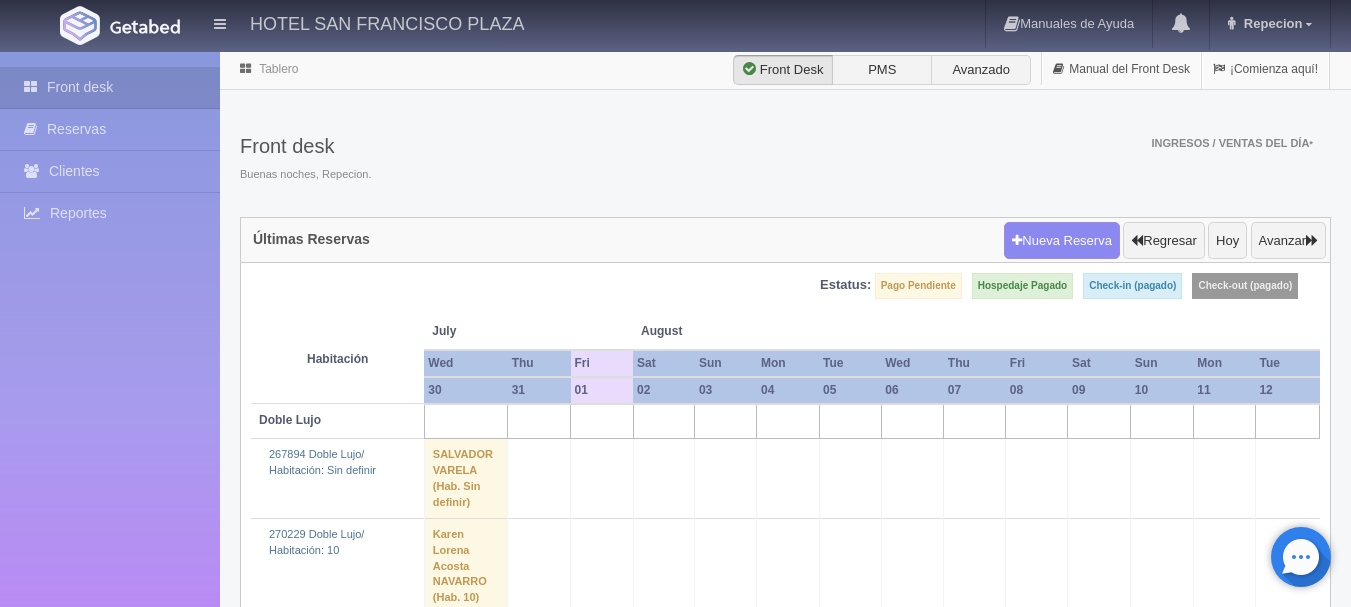 scroll, scrollTop: 0, scrollLeft: 0, axis: both 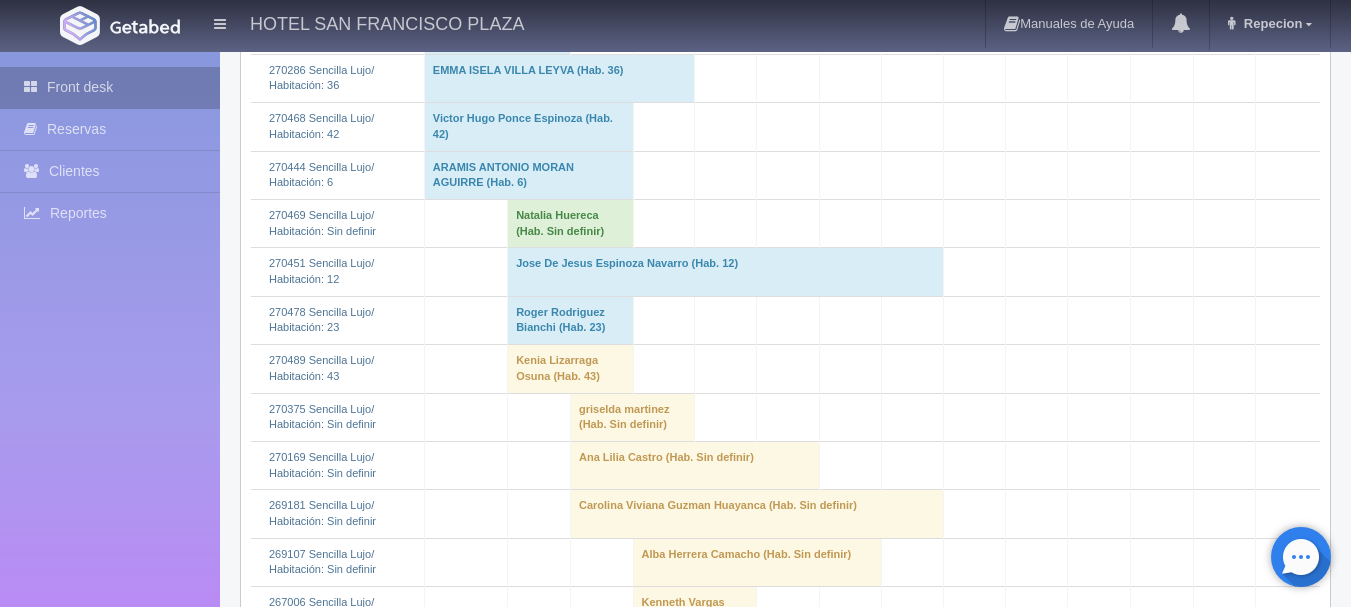 click on "Front desk" at bounding box center (110, 87) 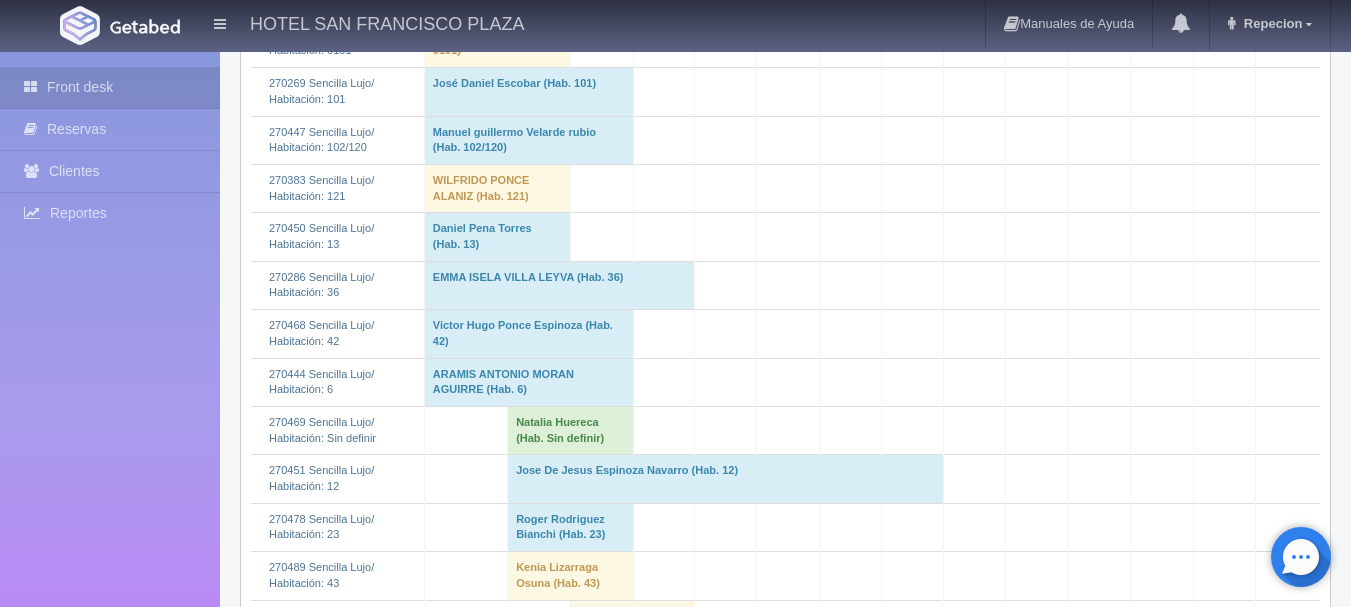 scroll, scrollTop: 4100, scrollLeft: 0, axis: vertical 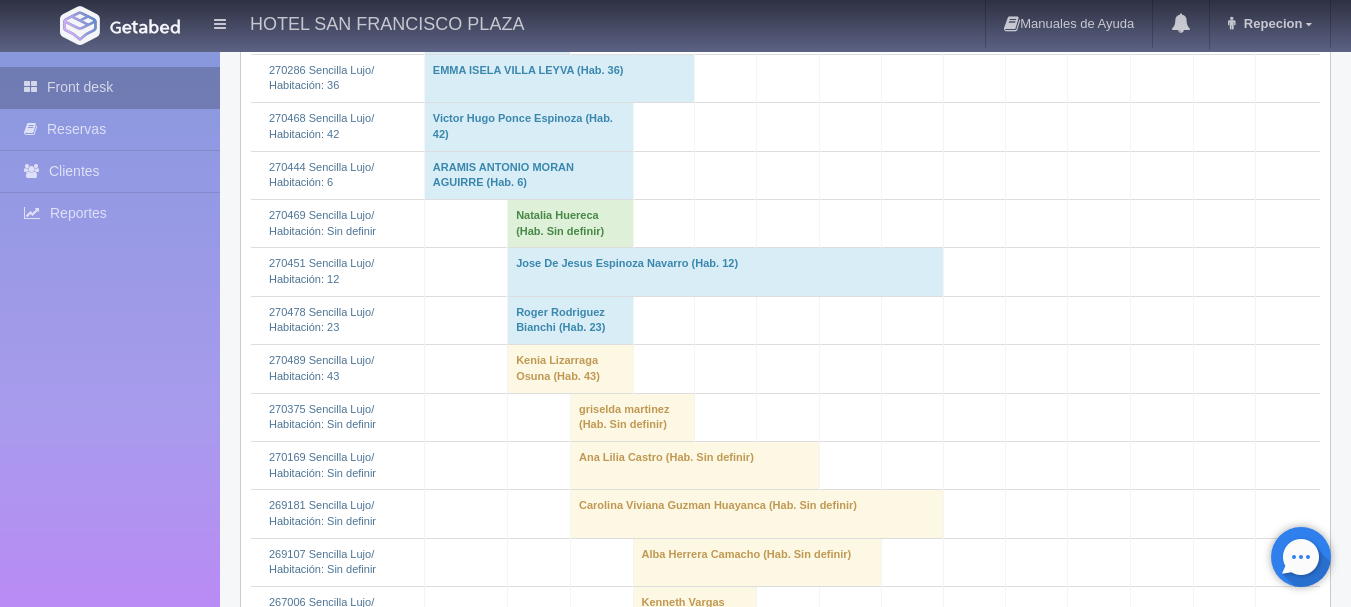 click on "Front desk" at bounding box center (110, 87) 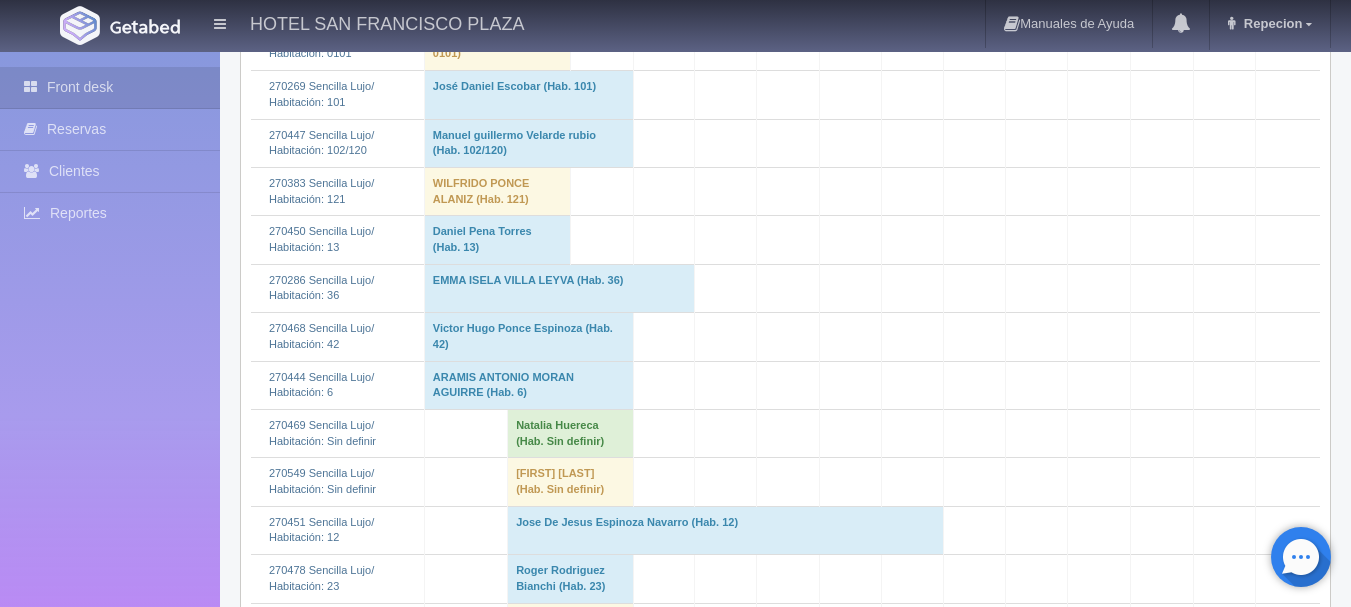 scroll, scrollTop: 4000, scrollLeft: 0, axis: vertical 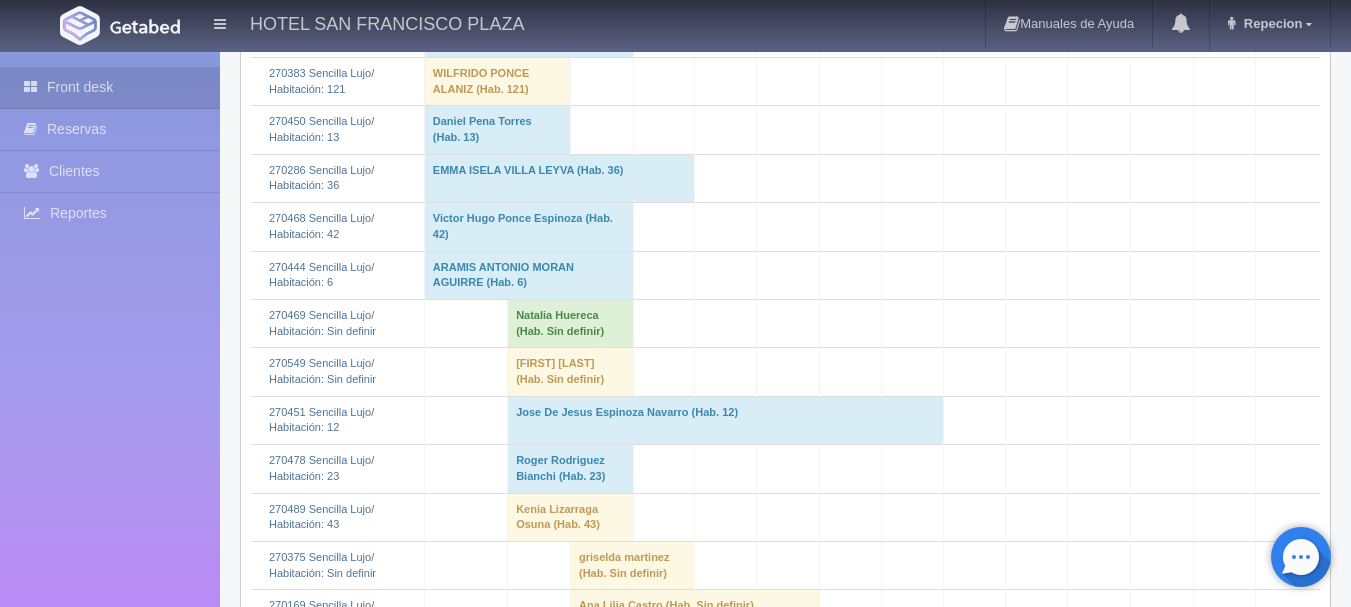 click on "Paulino Martinez 												(Hab. Sin definir)" at bounding box center (570, 372) 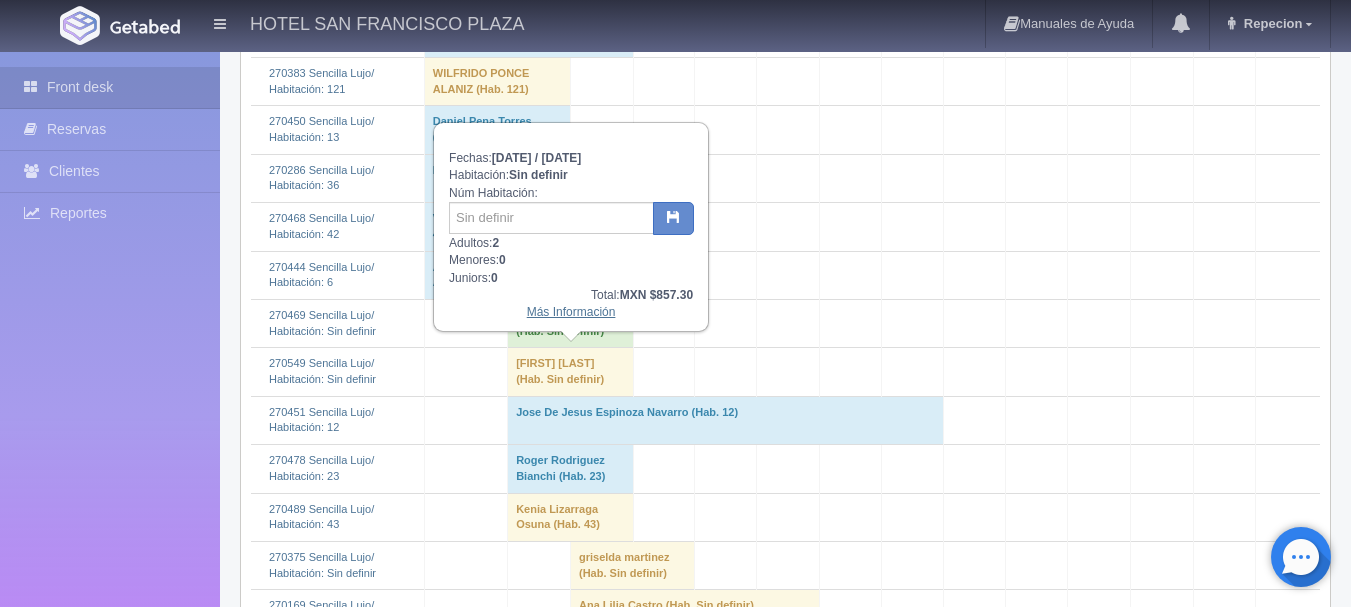 click on "Más Información" at bounding box center [571, 312] 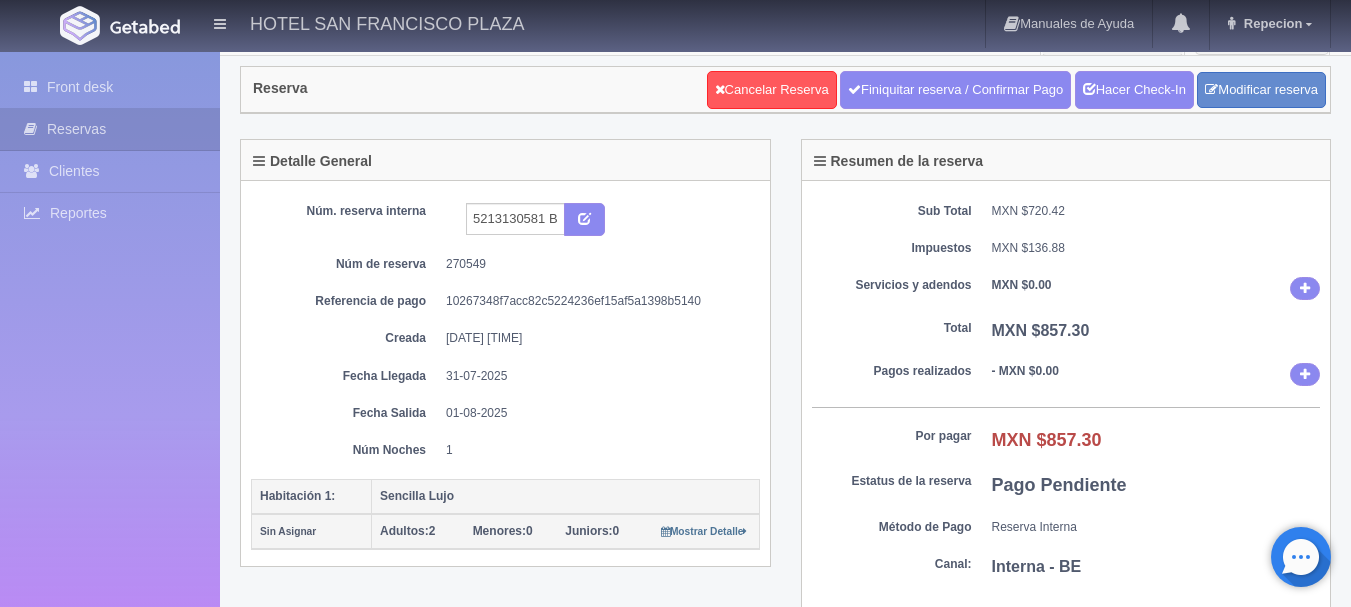 scroll, scrollTop: 0, scrollLeft: 0, axis: both 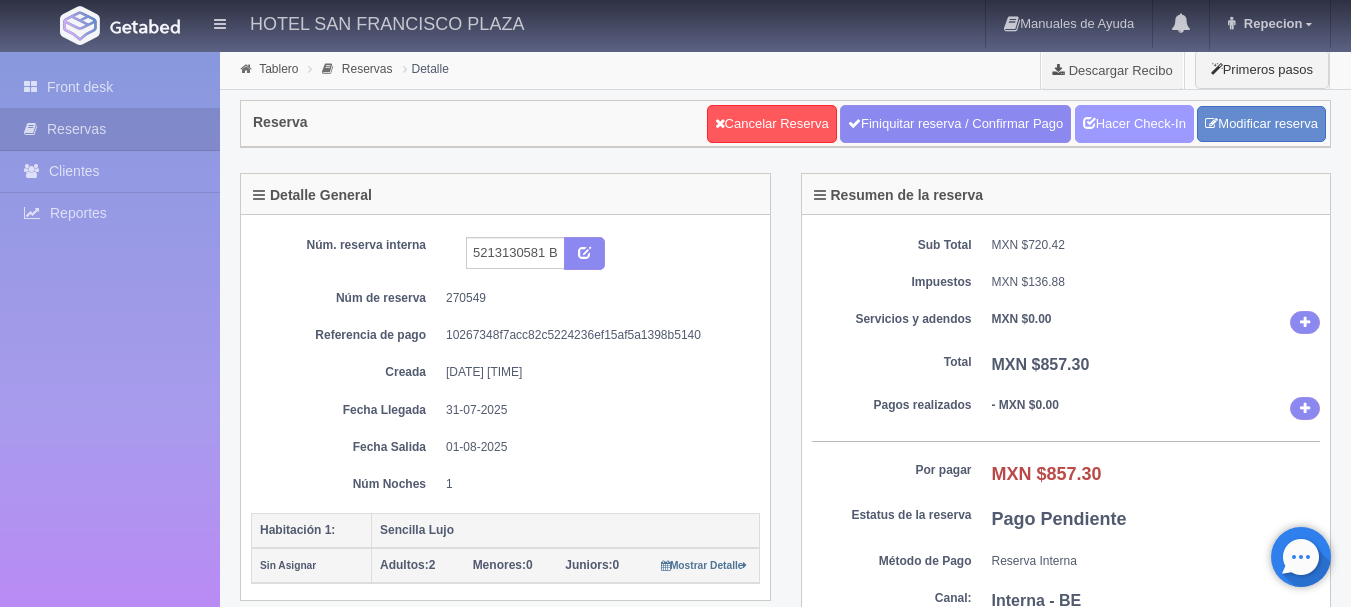 click on "Hacer Check-In" at bounding box center (1134, 124) 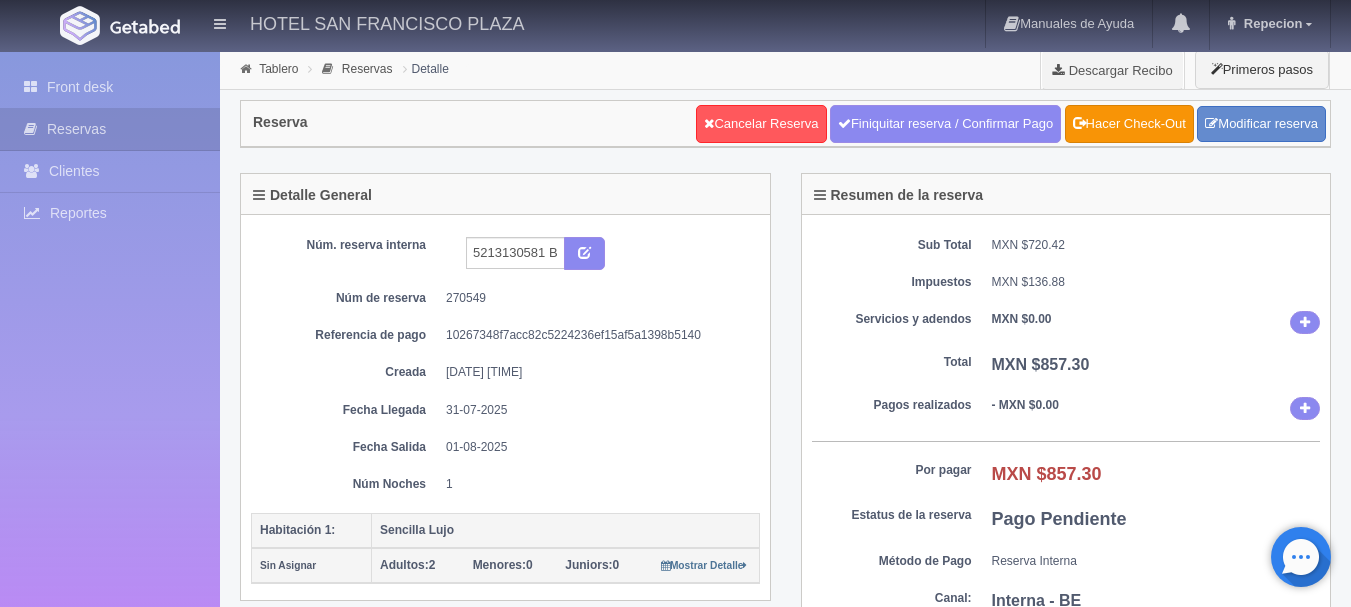 scroll, scrollTop: 0, scrollLeft: 0, axis: both 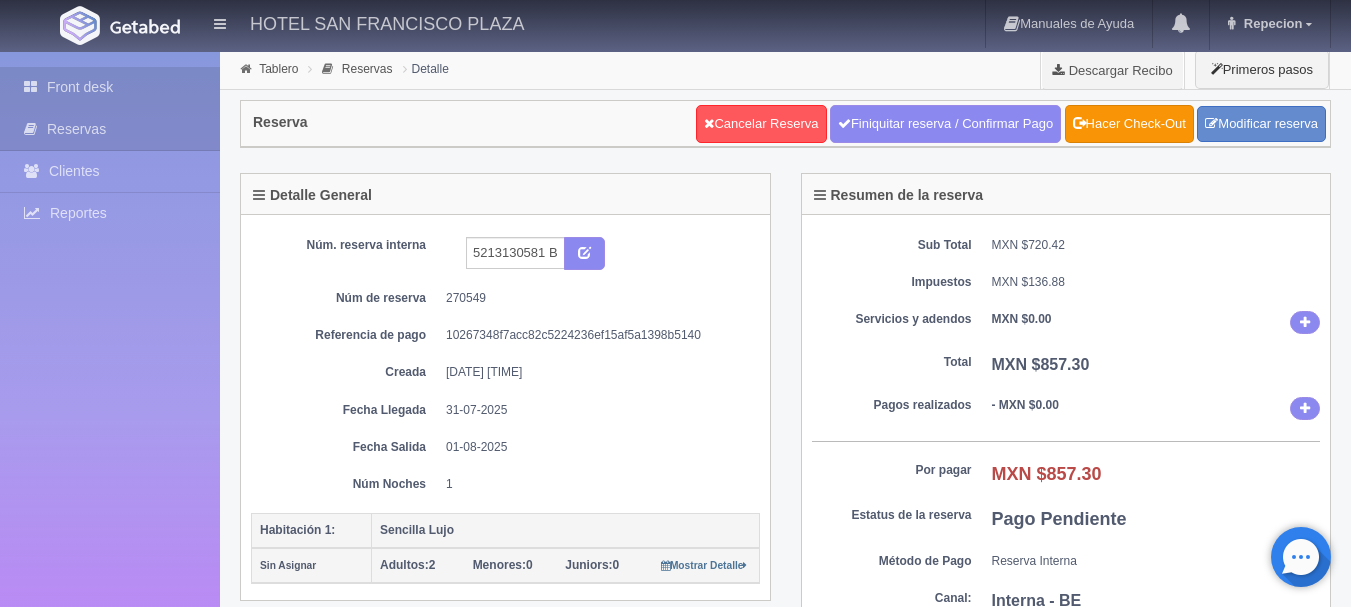 click on "Front desk" at bounding box center [110, 87] 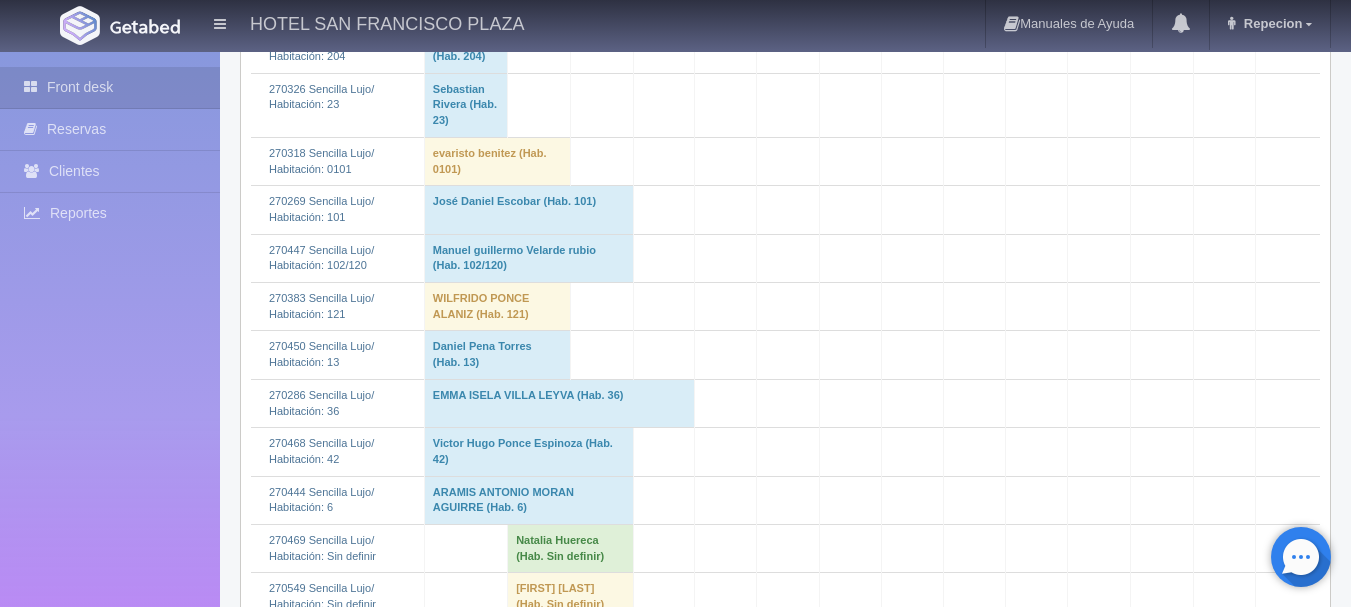 scroll, scrollTop: 4000, scrollLeft: 0, axis: vertical 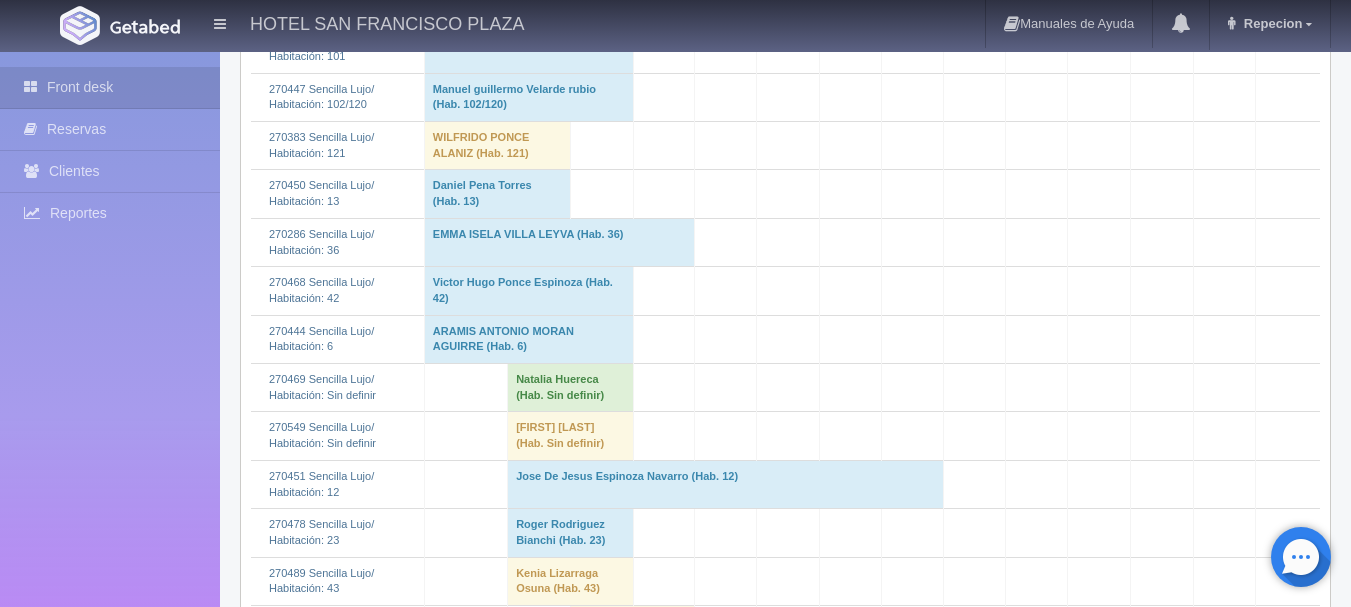 click on "Paulino Martinez 												(Hab. Sin definir)" at bounding box center (570, 436) 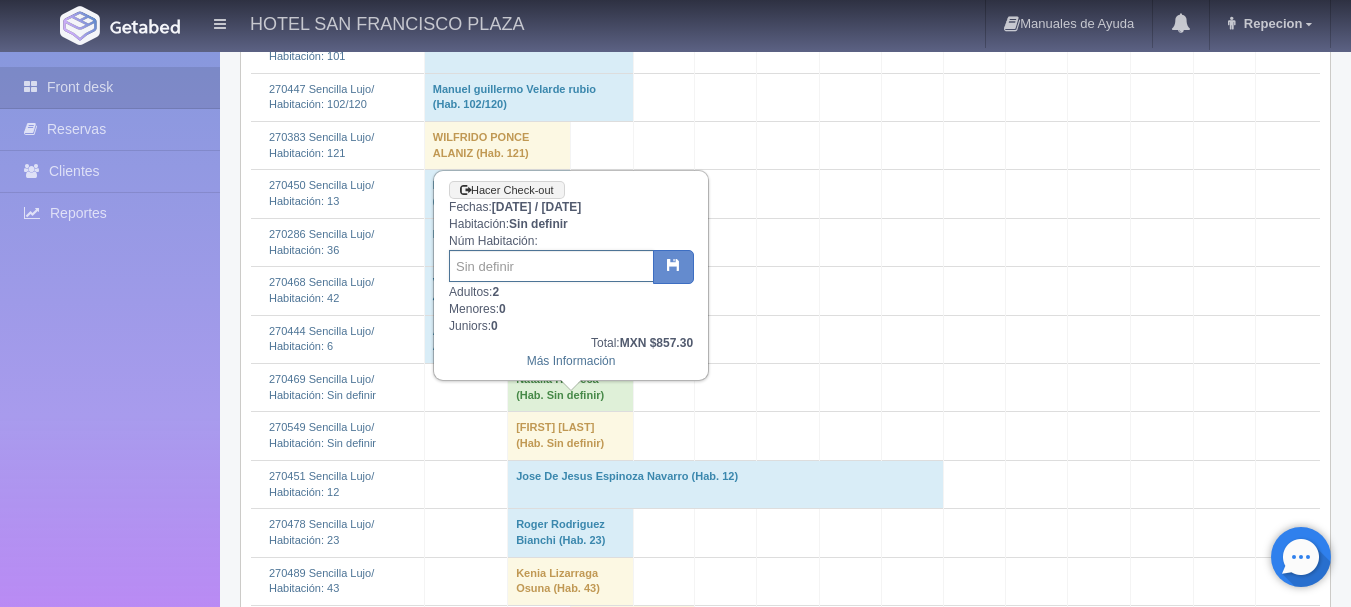 click at bounding box center (551, 266) 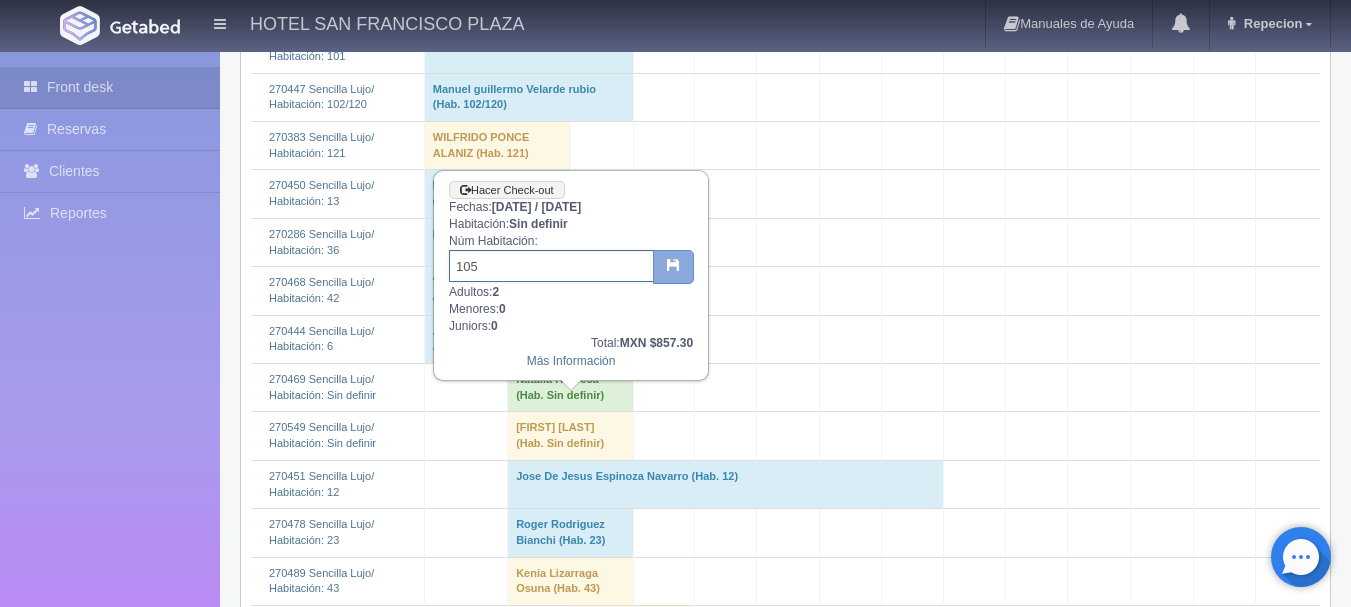 type on "105" 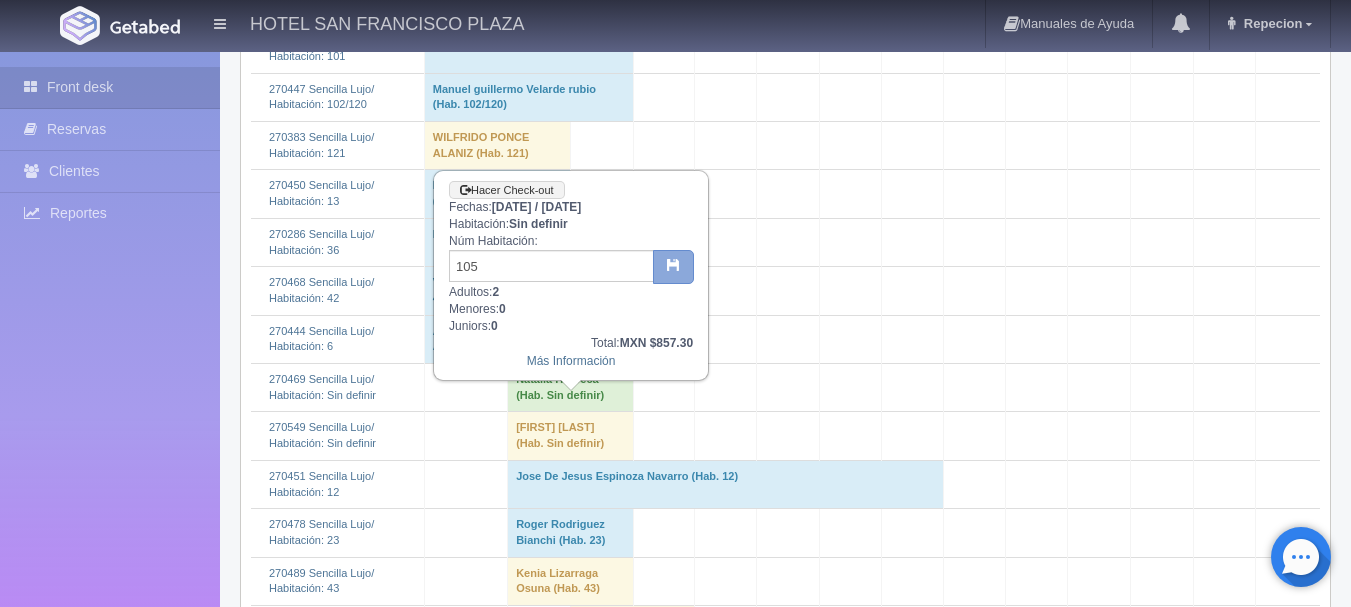 click at bounding box center (673, 267) 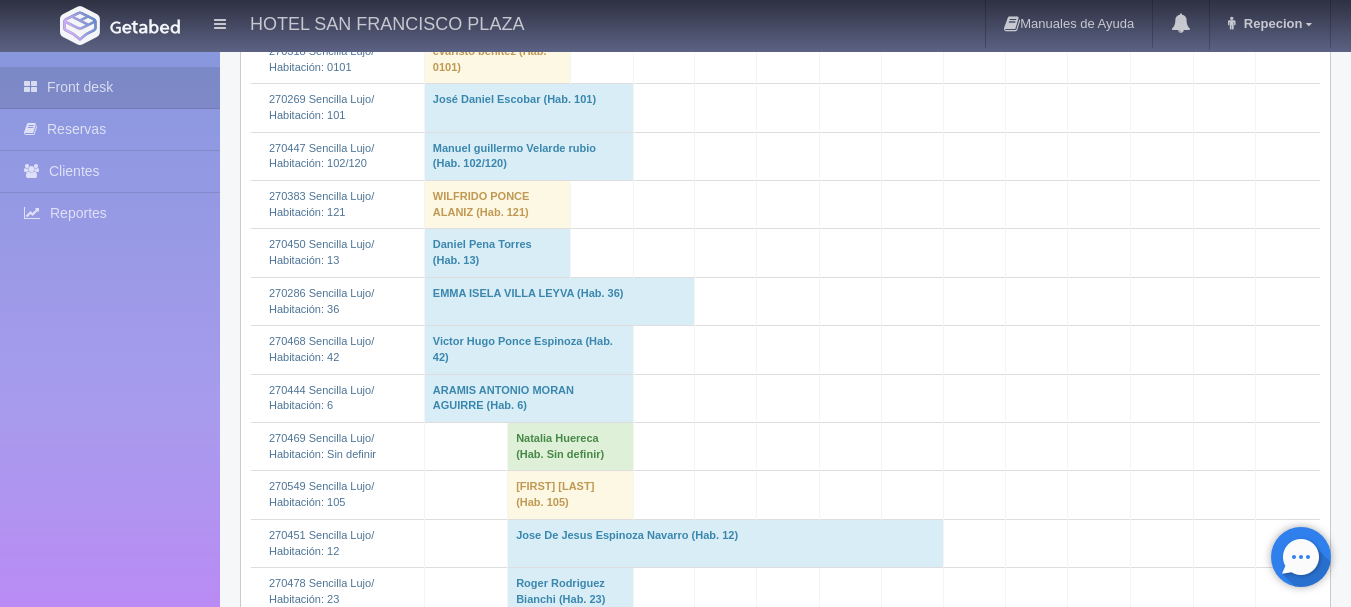 scroll, scrollTop: 4000, scrollLeft: 0, axis: vertical 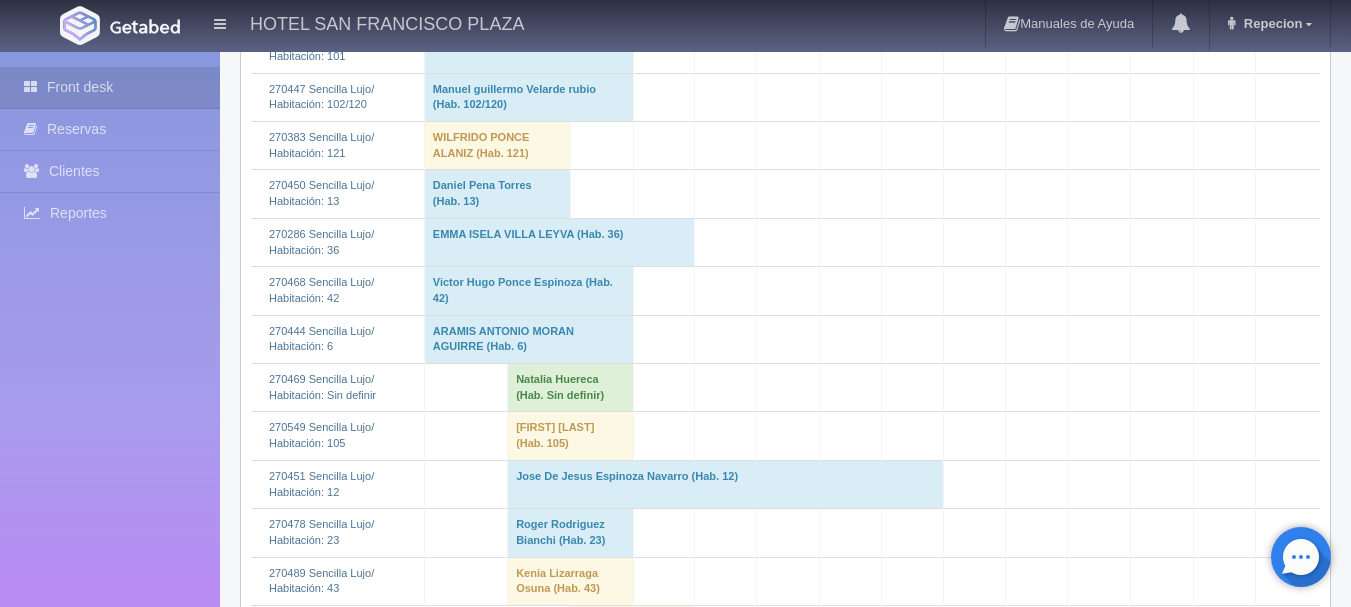 click on "Natalia Huereca 												(Hab. Sin definir)" at bounding box center [570, 388] 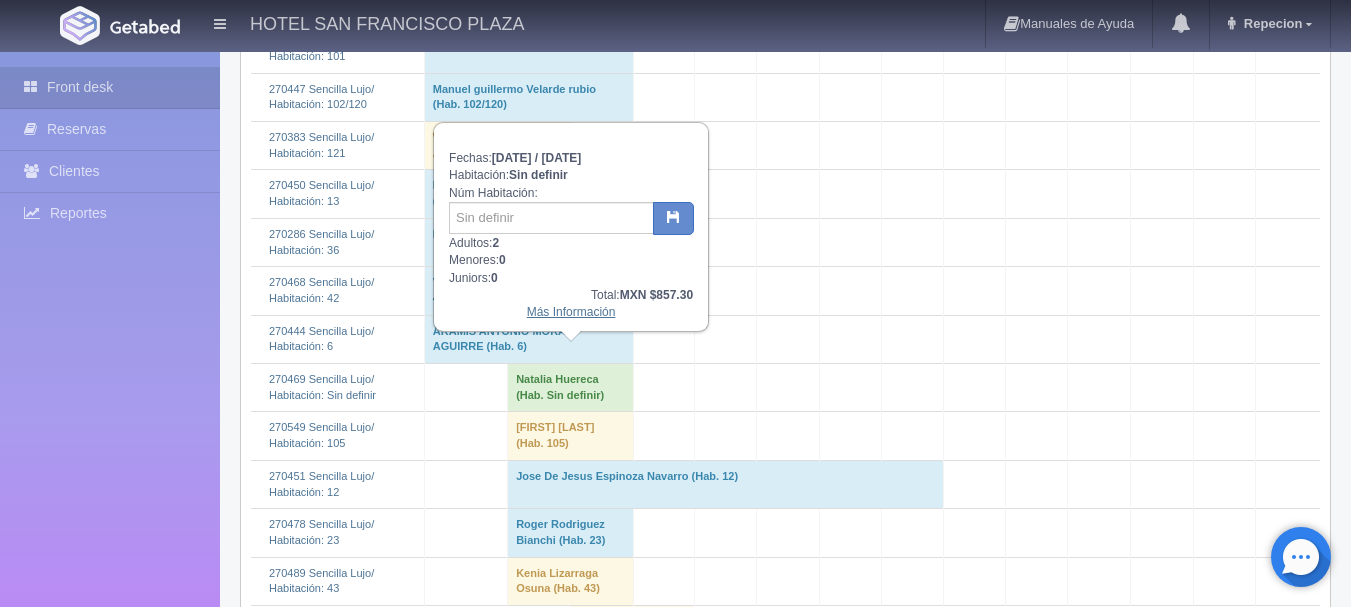 click on "Más Información" at bounding box center [571, 312] 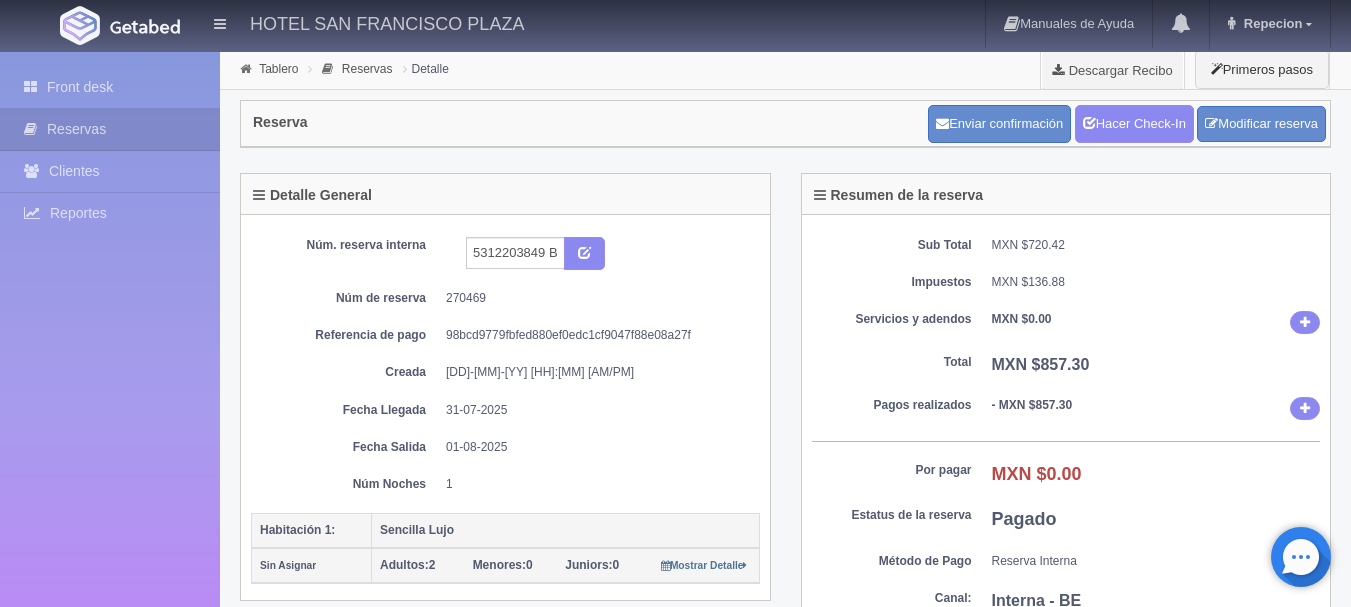 scroll, scrollTop: 0, scrollLeft: 0, axis: both 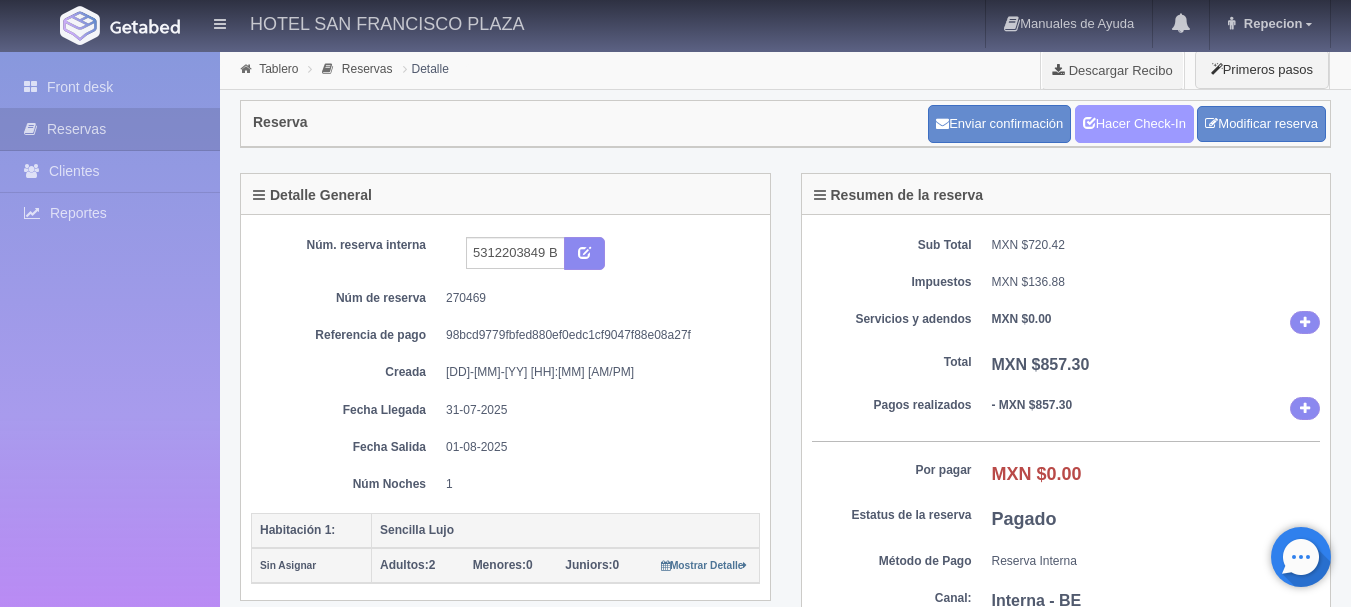 click on "Hacer Check-In" at bounding box center [1134, 124] 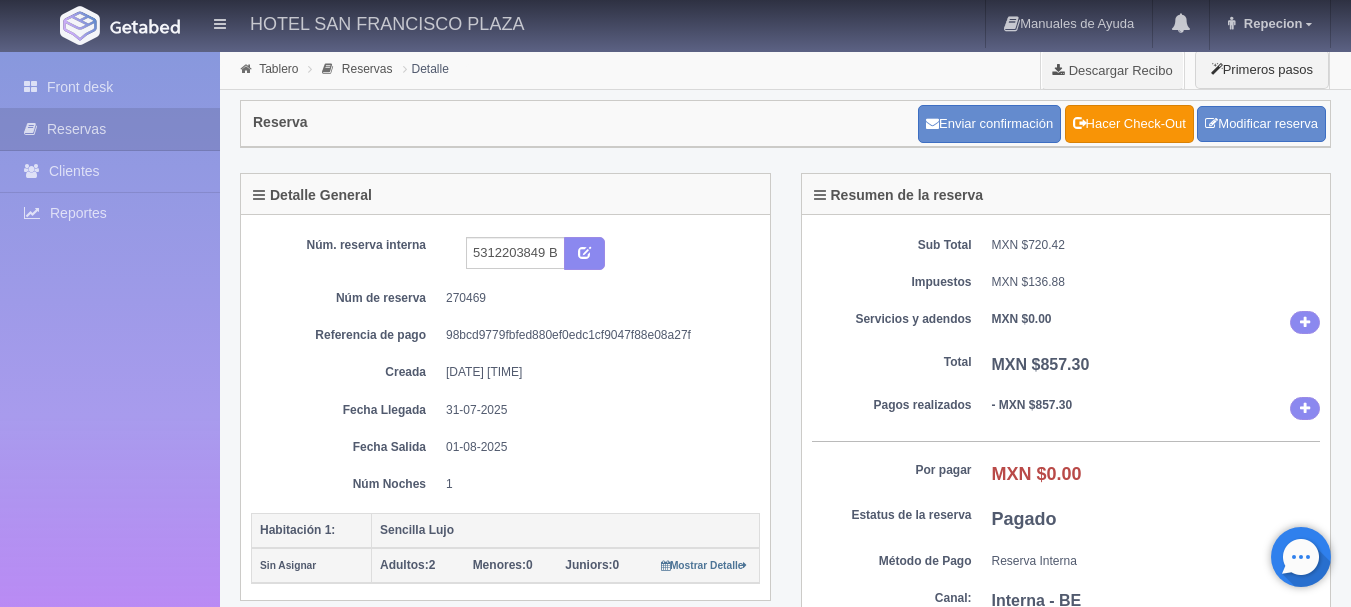 scroll, scrollTop: 0, scrollLeft: 0, axis: both 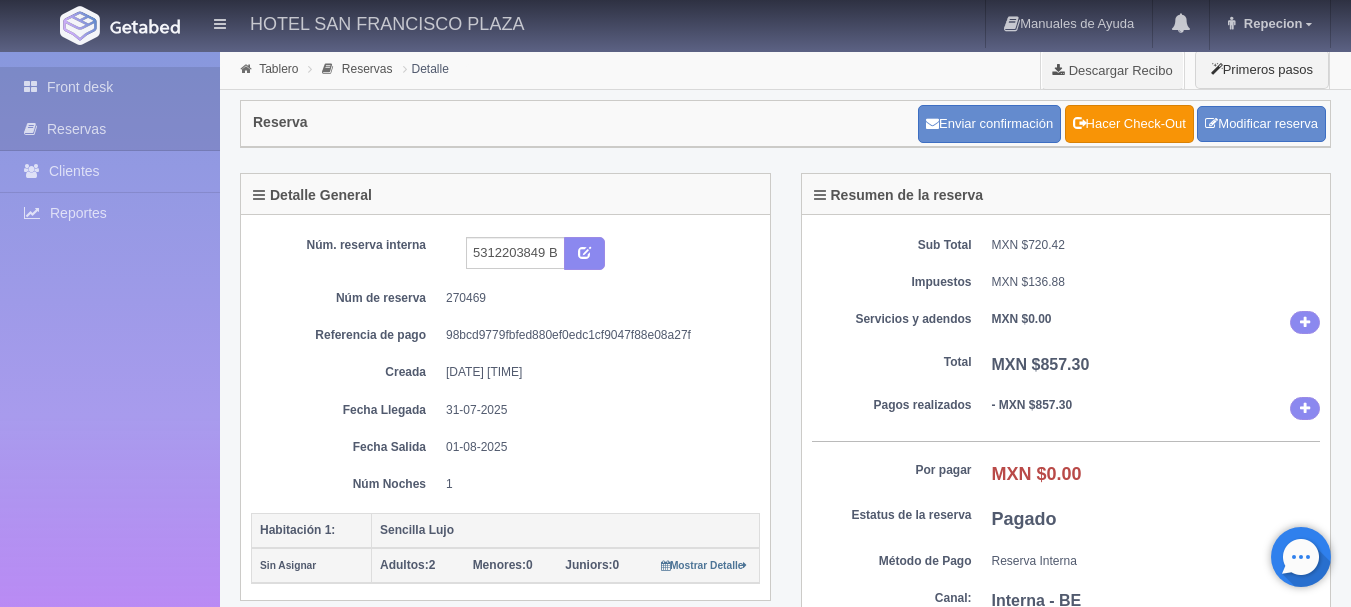 click on "Front desk" at bounding box center (110, 87) 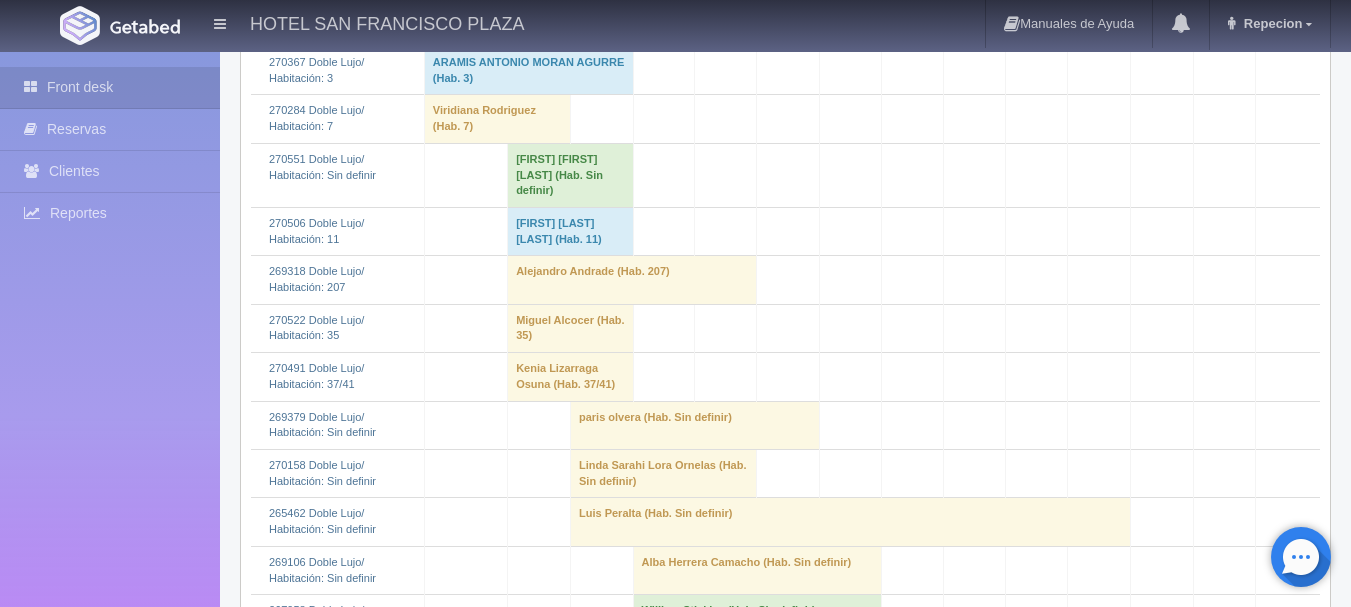 scroll, scrollTop: 1400, scrollLeft: 0, axis: vertical 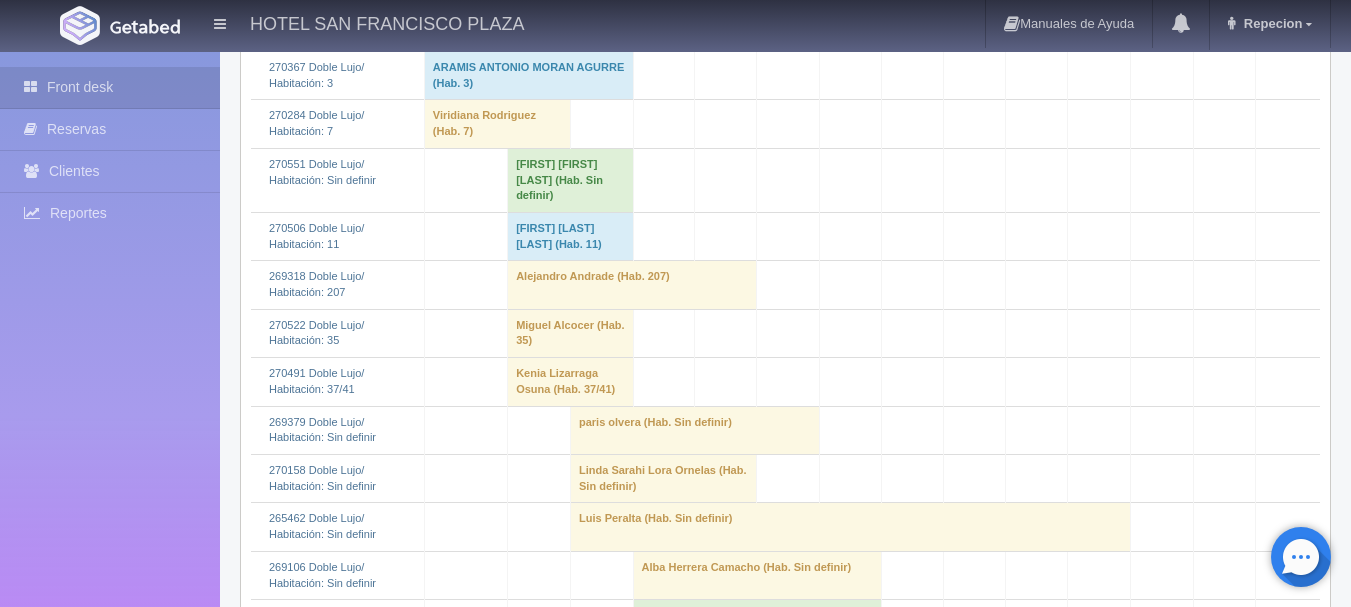 click on "Jose Angel Gomez 												(Hab. Sin definir)" at bounding box center [570, 180] 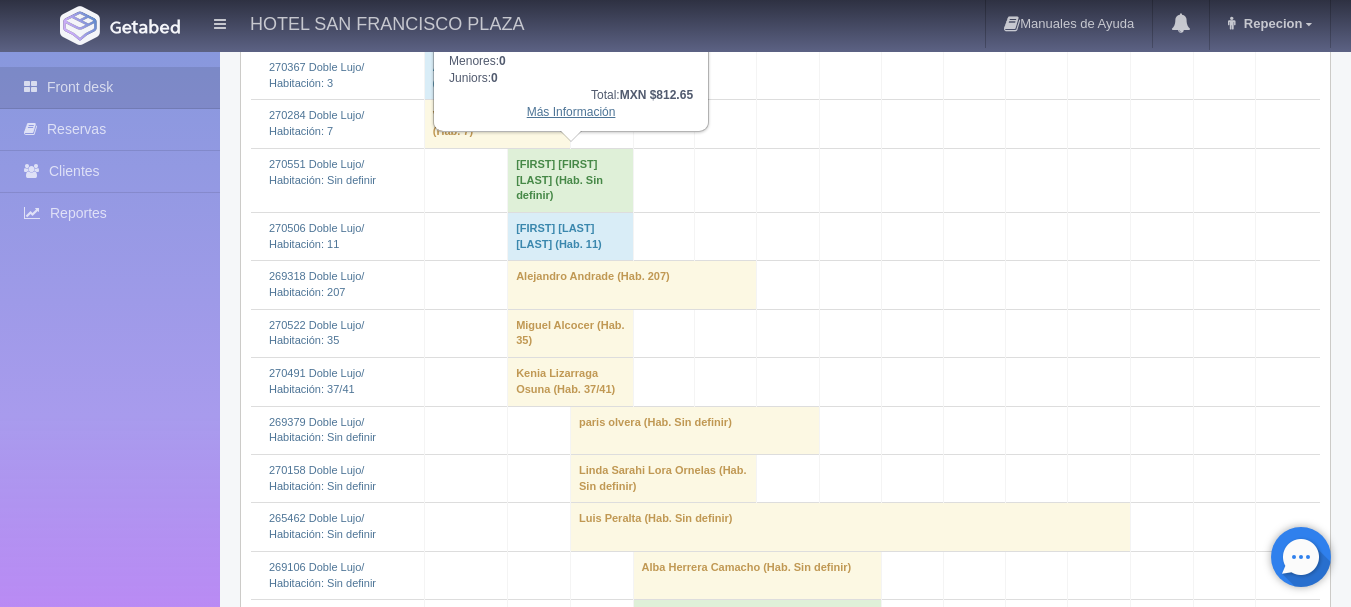 click on "Más Información" at bounding box center (571, 112) 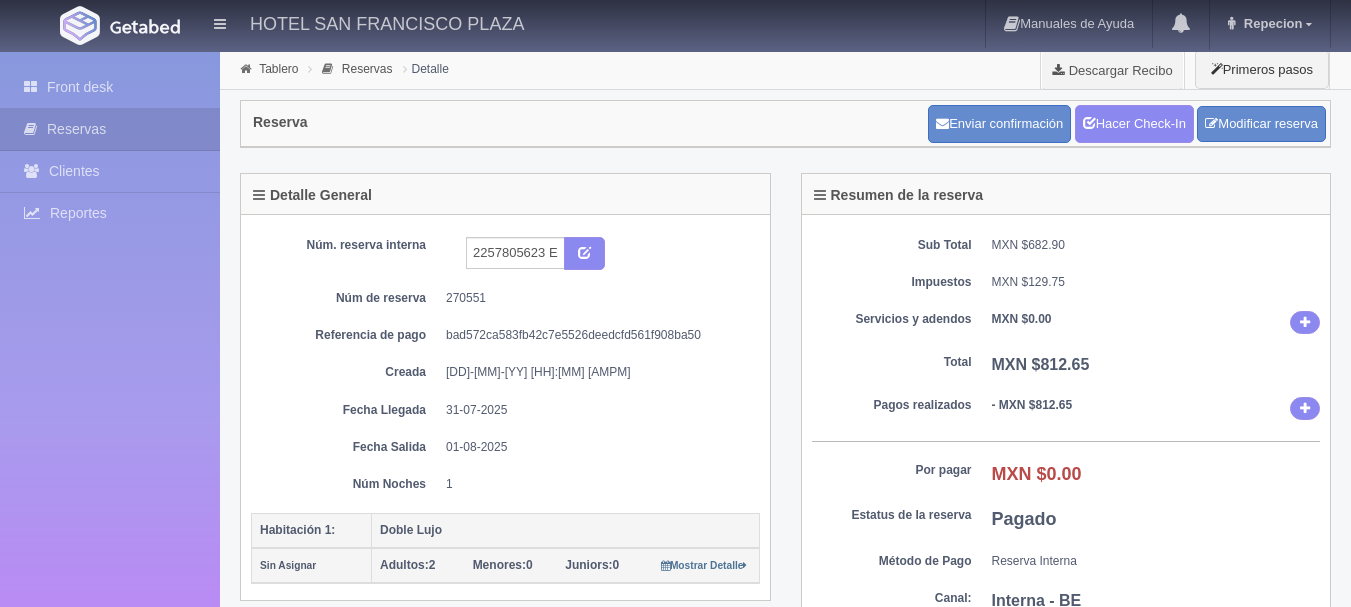 scroll, scrollTop: 0, scrollLeft: 0, axis: both 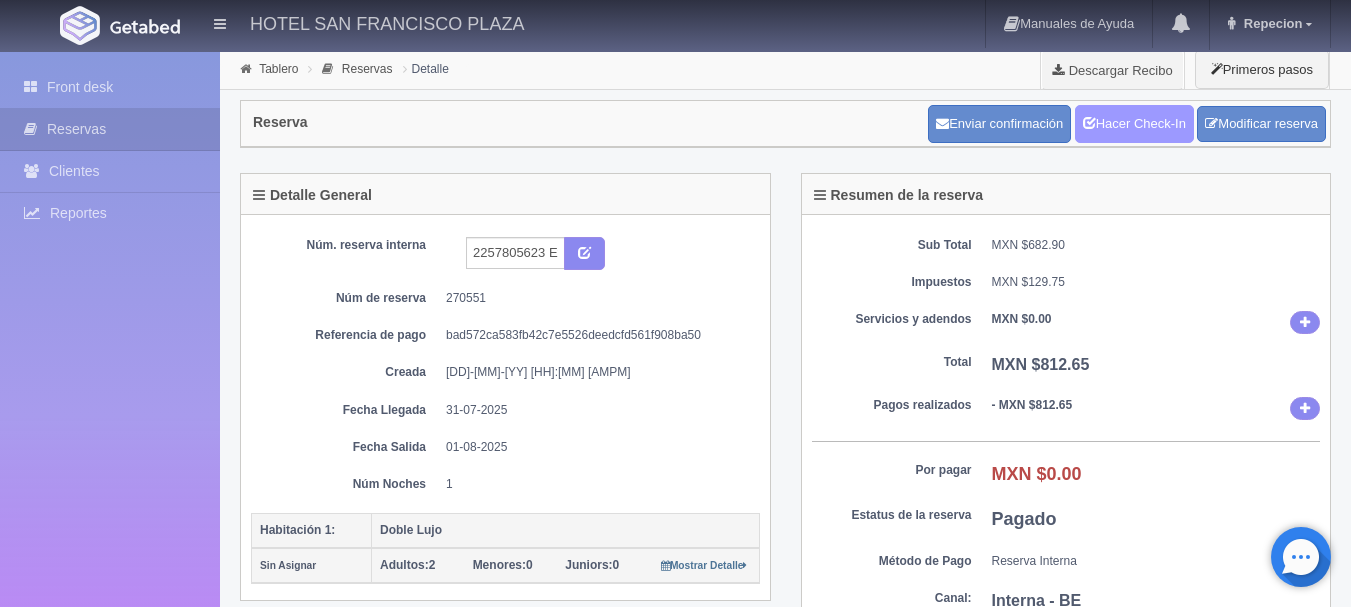 click on "Hacer Check-In" at bounding box center (1134, 124) 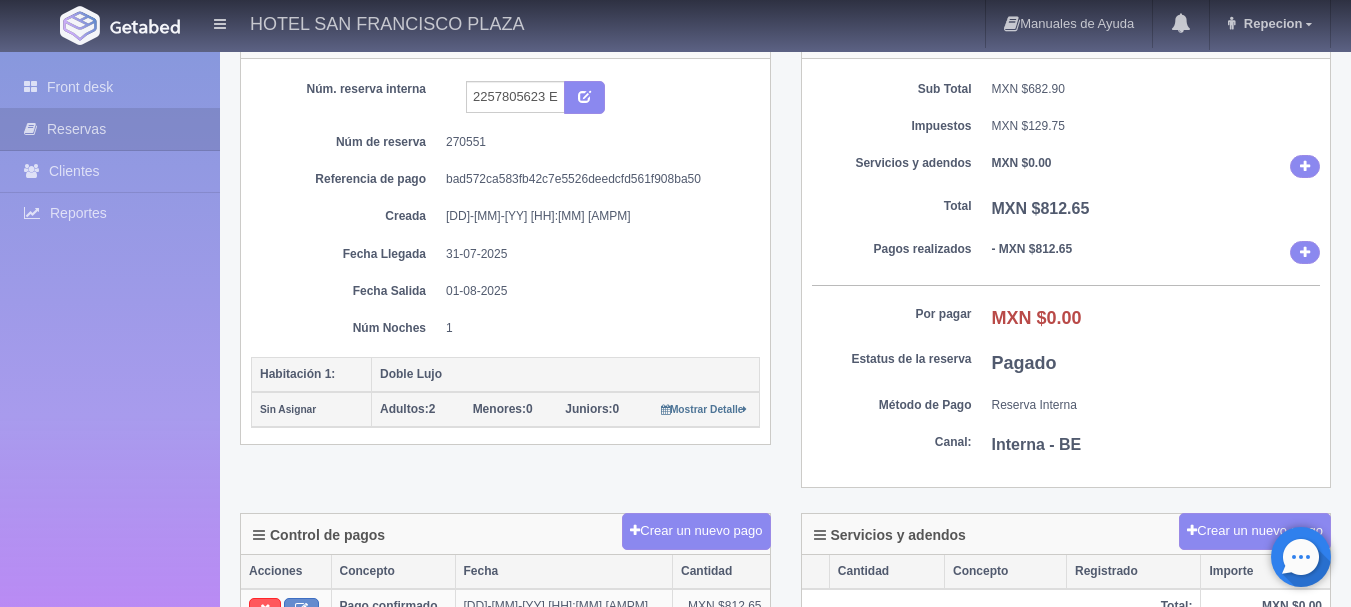 scroll, scrollTop: 200, scrollLeft: 0, axis: vertical 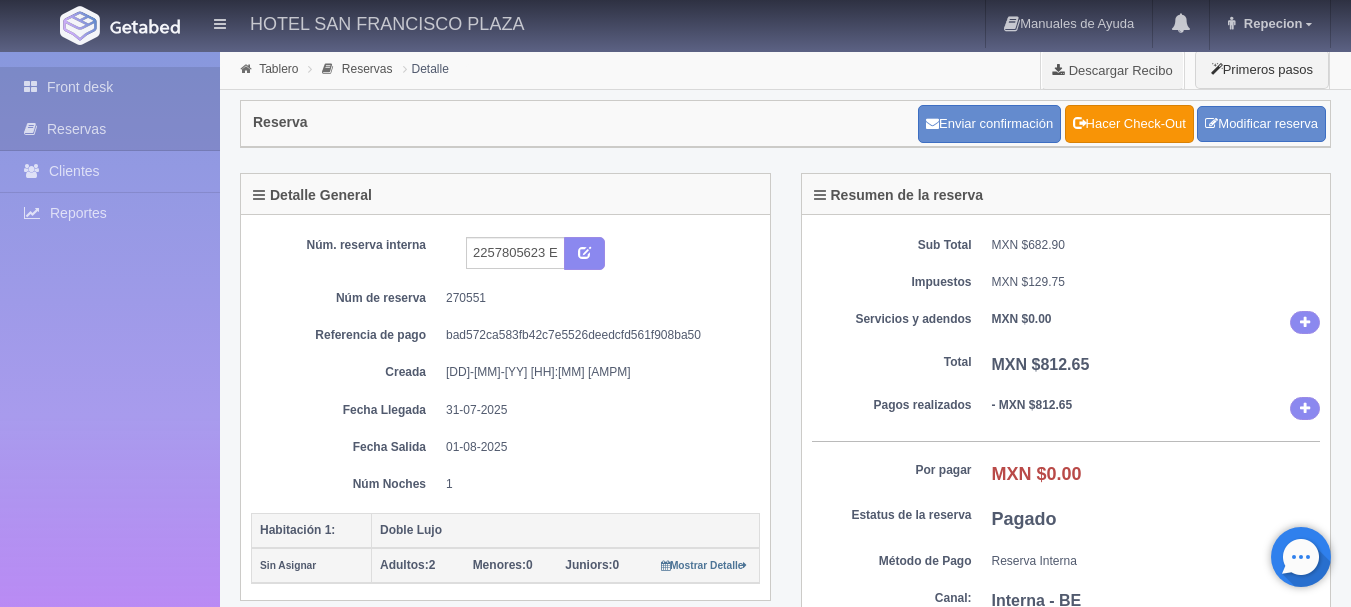 click on "Front desk" at bounding box center (110, 87) 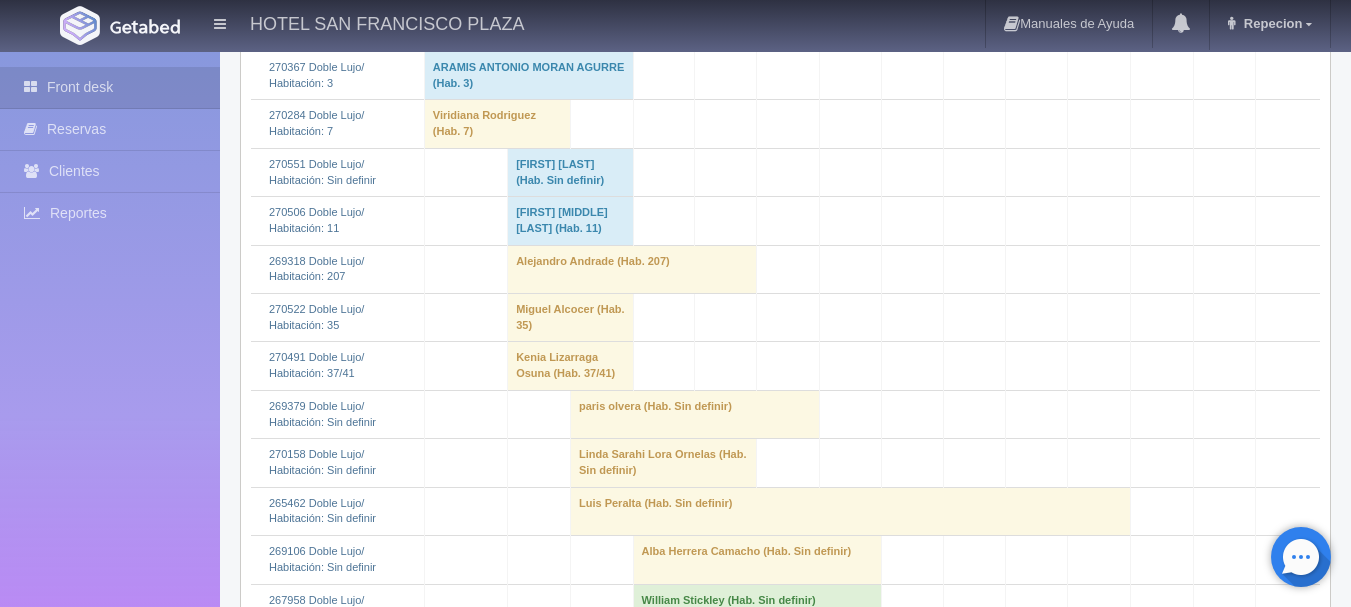 scroll, scrollTop: 1300, scrollLeft: 0, axis: vertical 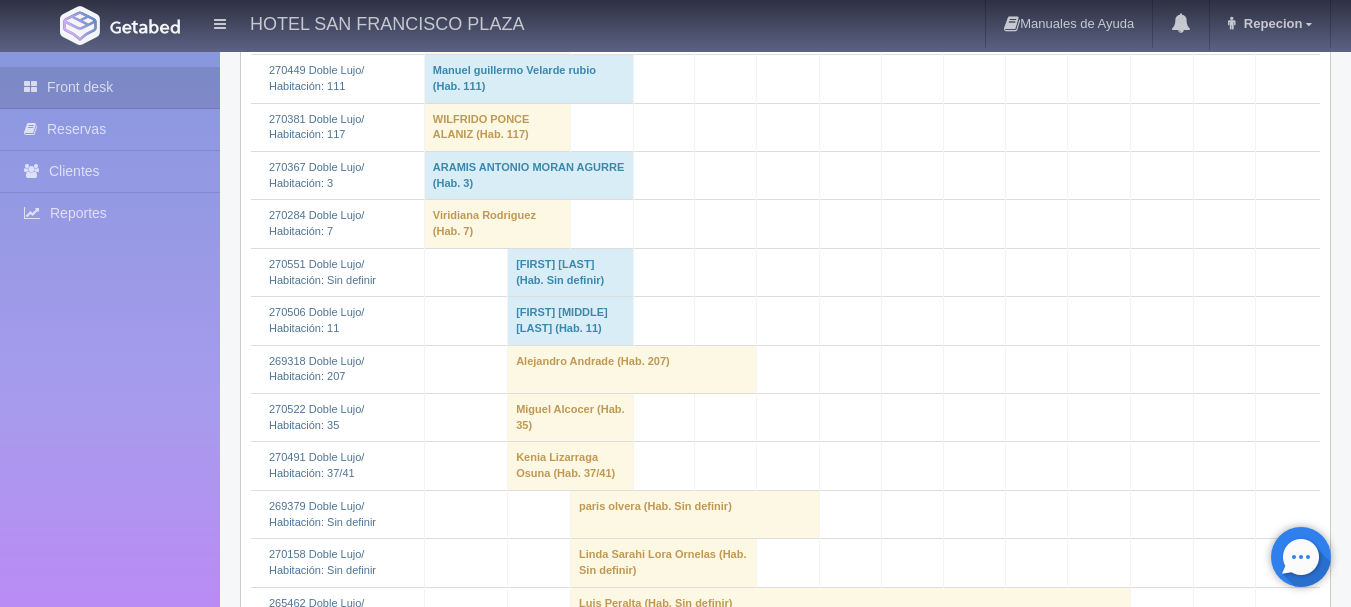 click on "[FIRST] [FIRST] [LAST] 												(Hab. Sin definir)" at bounding box center (570, 272) 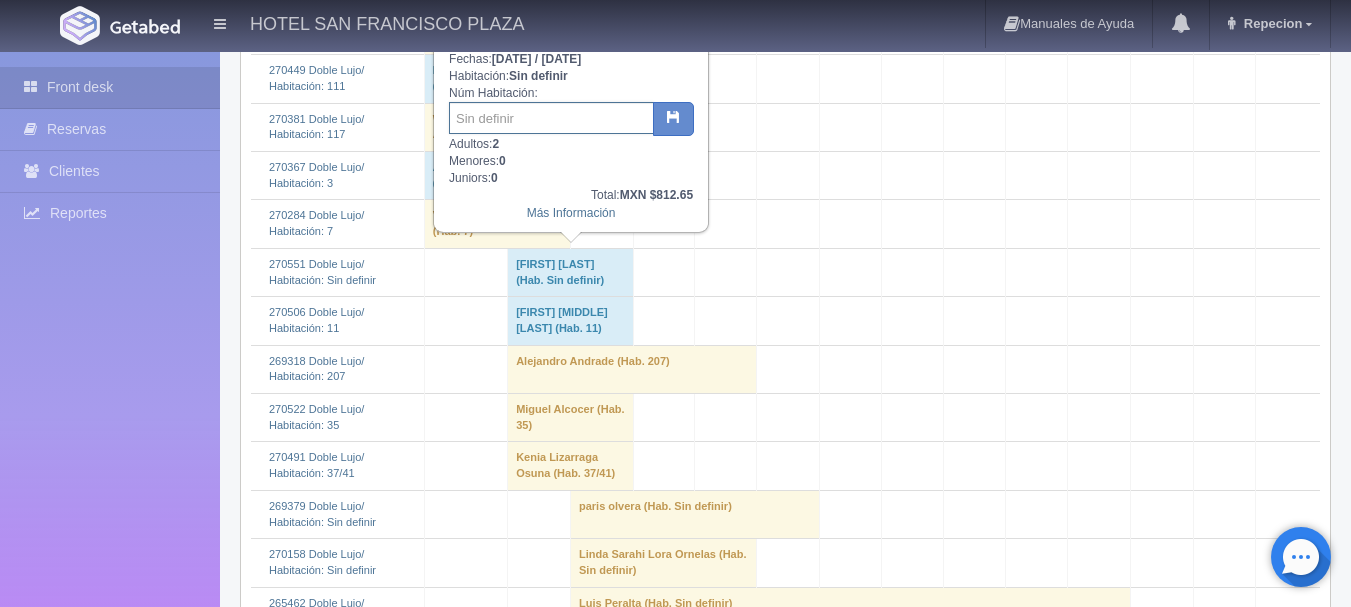 click at bounding box center (551, 118) 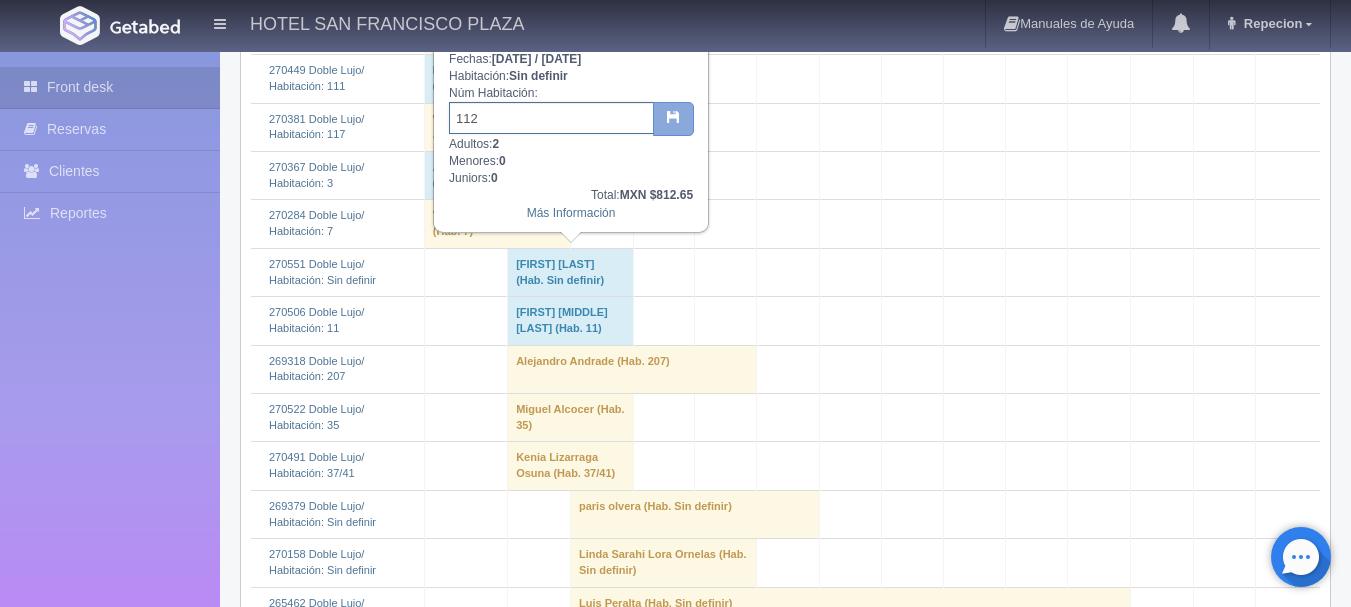 type on "112" 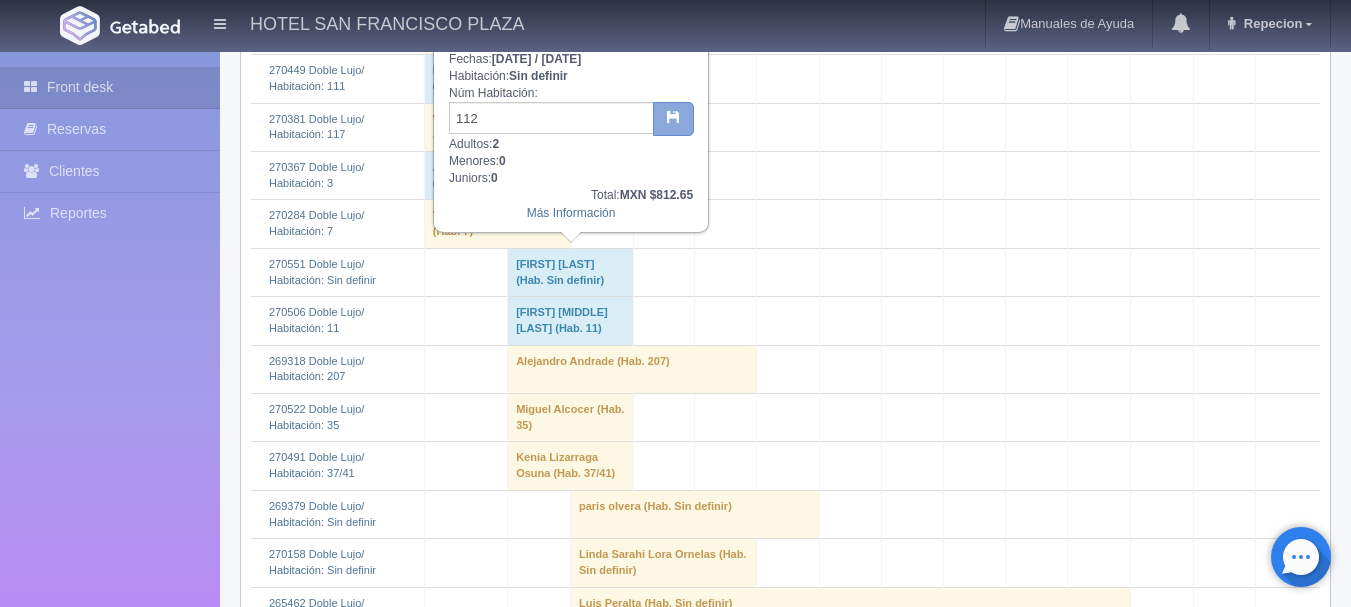 click at bounding box center [673, 116] 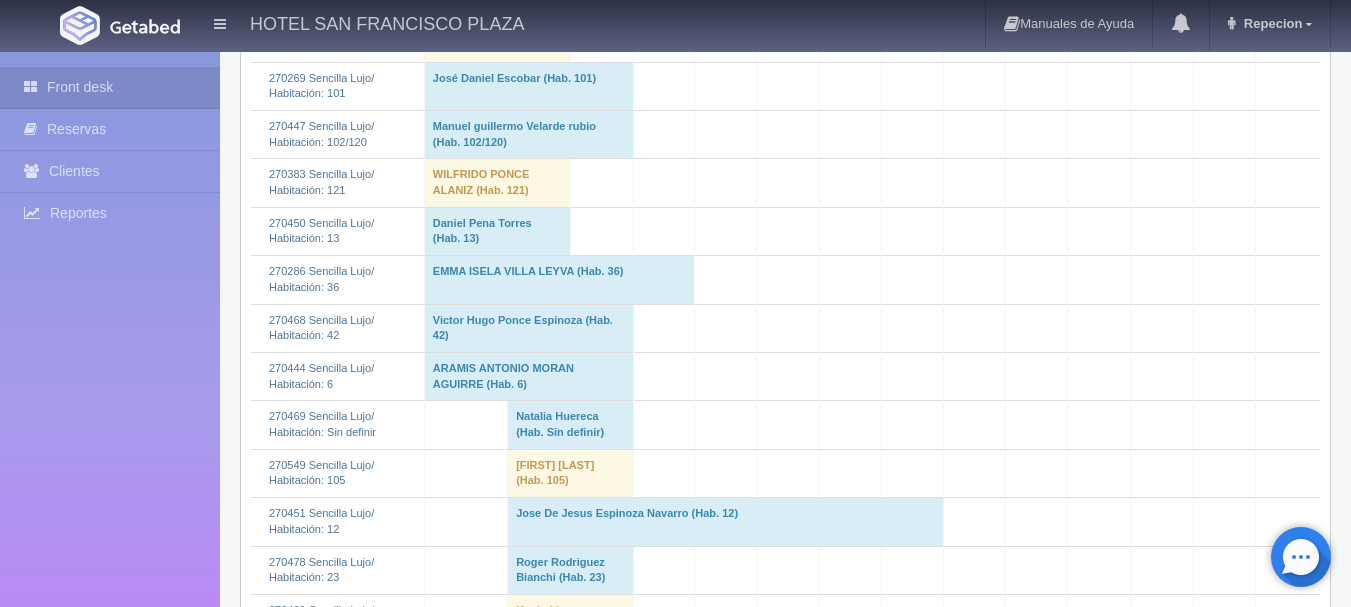 scroll, scrollTop: 3981, scrollLeft: 0, axis: vertical 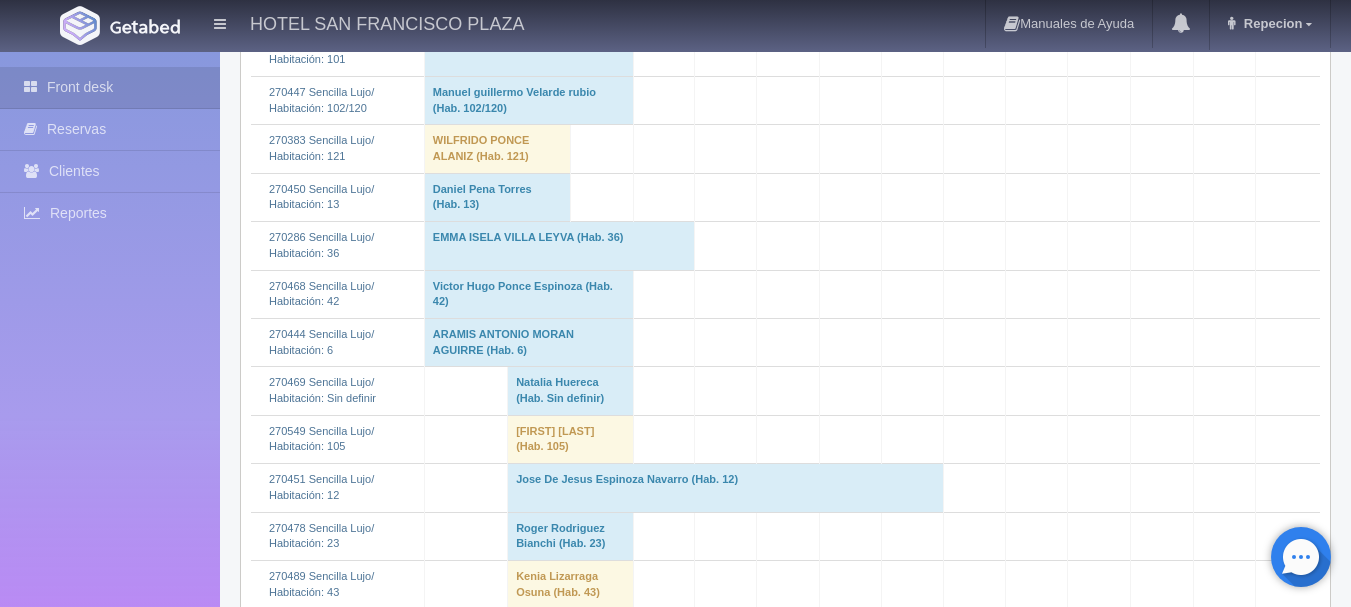 click on "Natalia Huereca 												(Hab. Sin definir)" at bounding box center (570, 391) 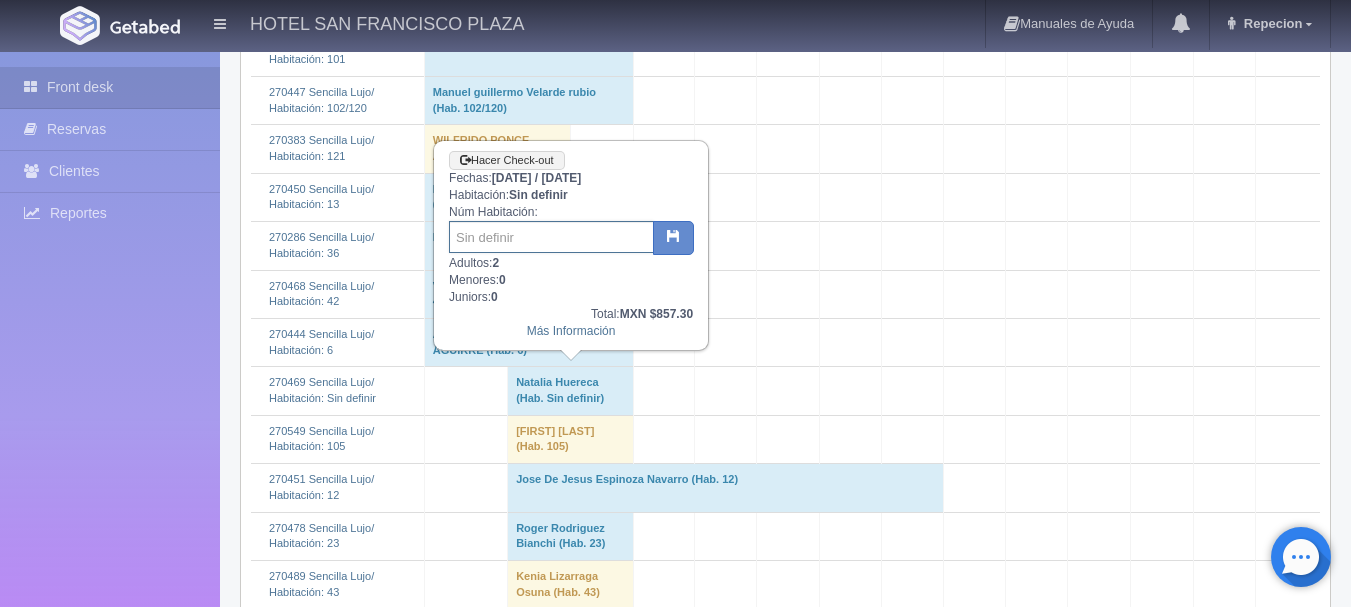click at bounding box center (551, 237) 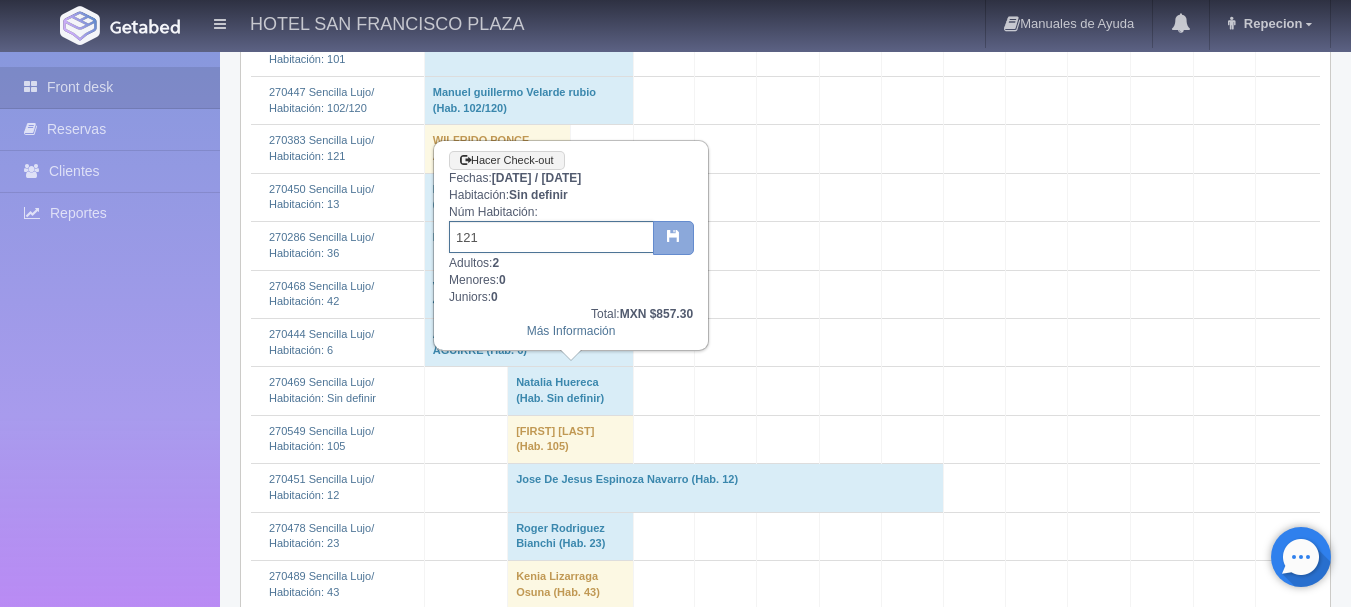 type on "121" 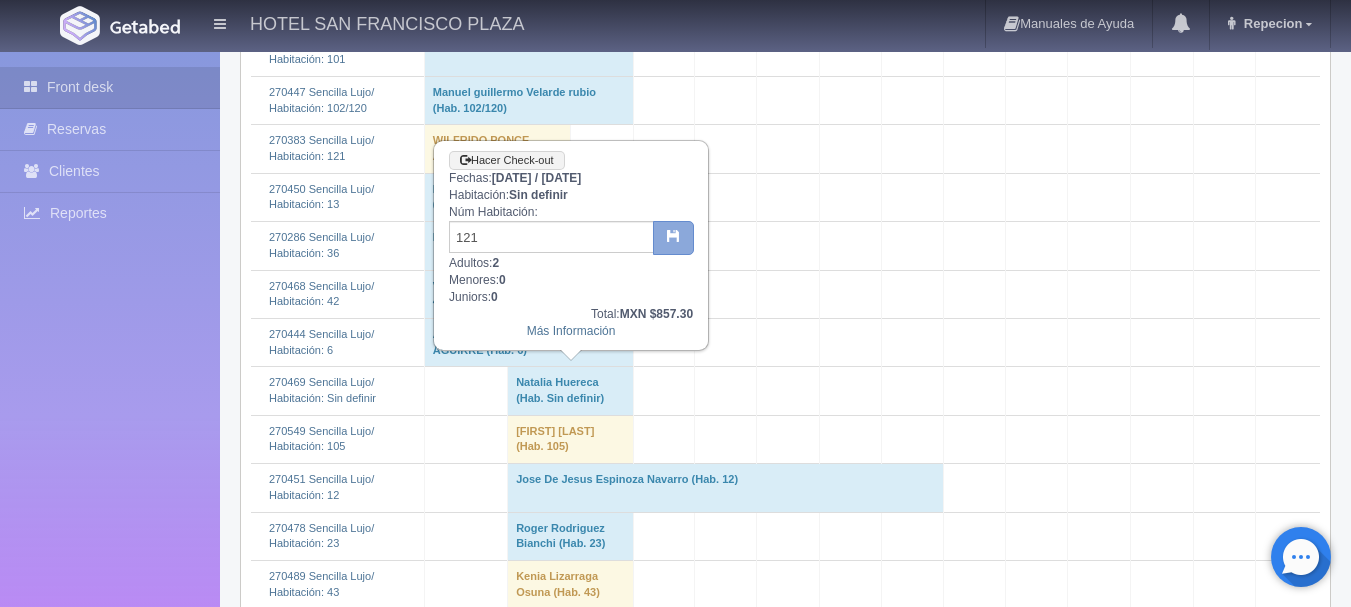 click at bounding box center (673, 238) 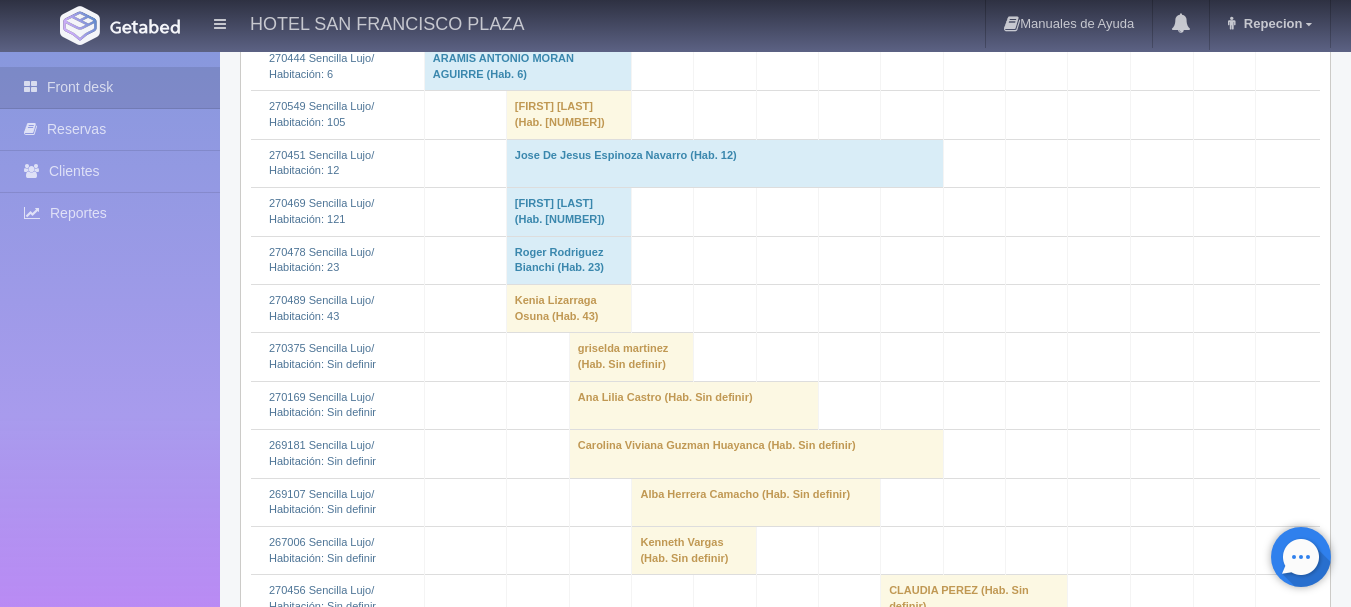 scroll, scrollTop: 4200, scrollLeft: 0, axis: vertical 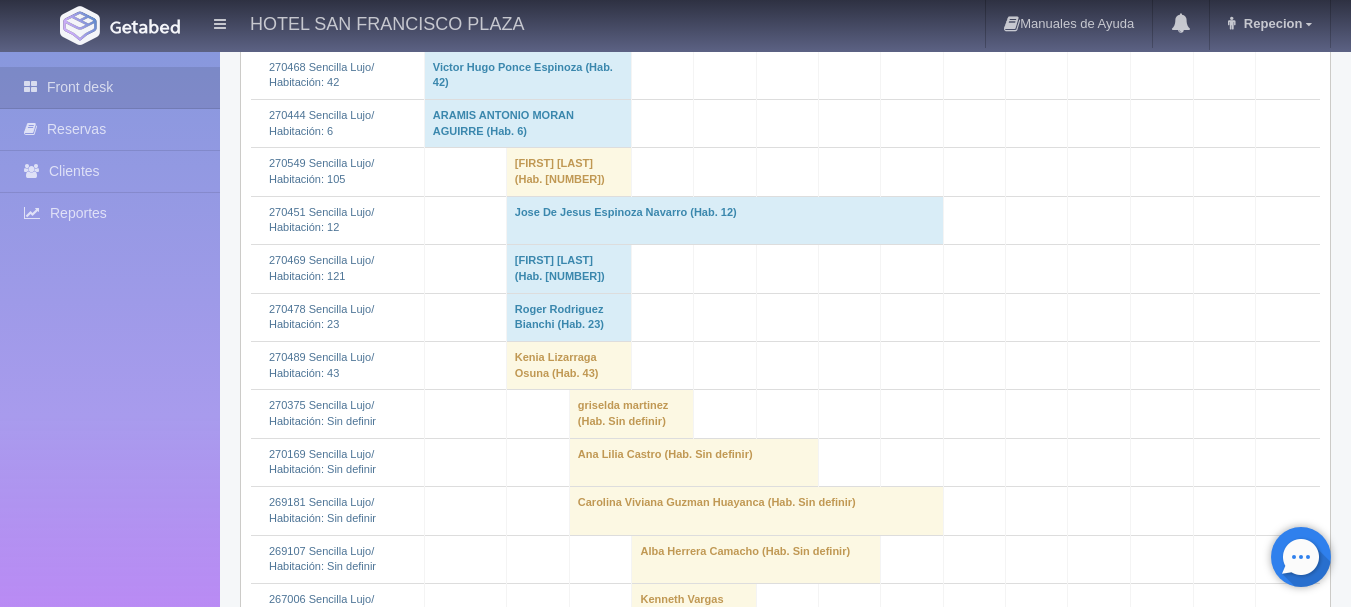click on "[FIRST] [LAST] 												(Hab. [NUMBER])" at bounding box center (569, 269) 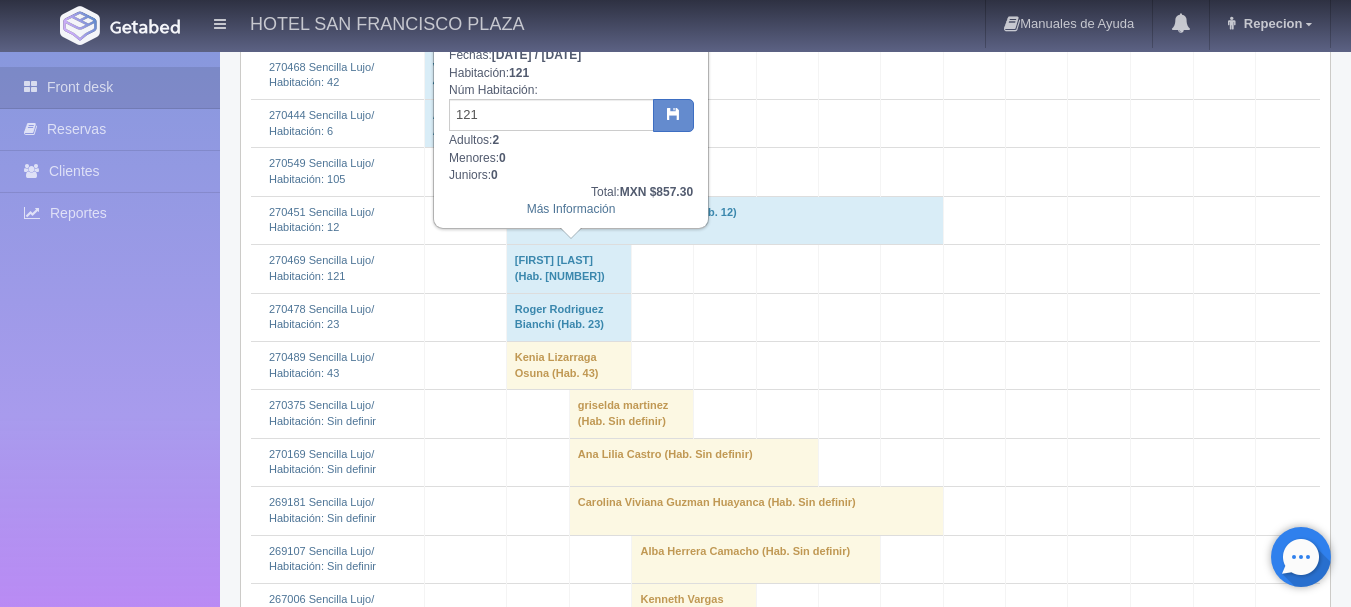 click on "[FIRST] [LAST] 												(Hab. [NUMBER])" at bounding box center [569, 269] 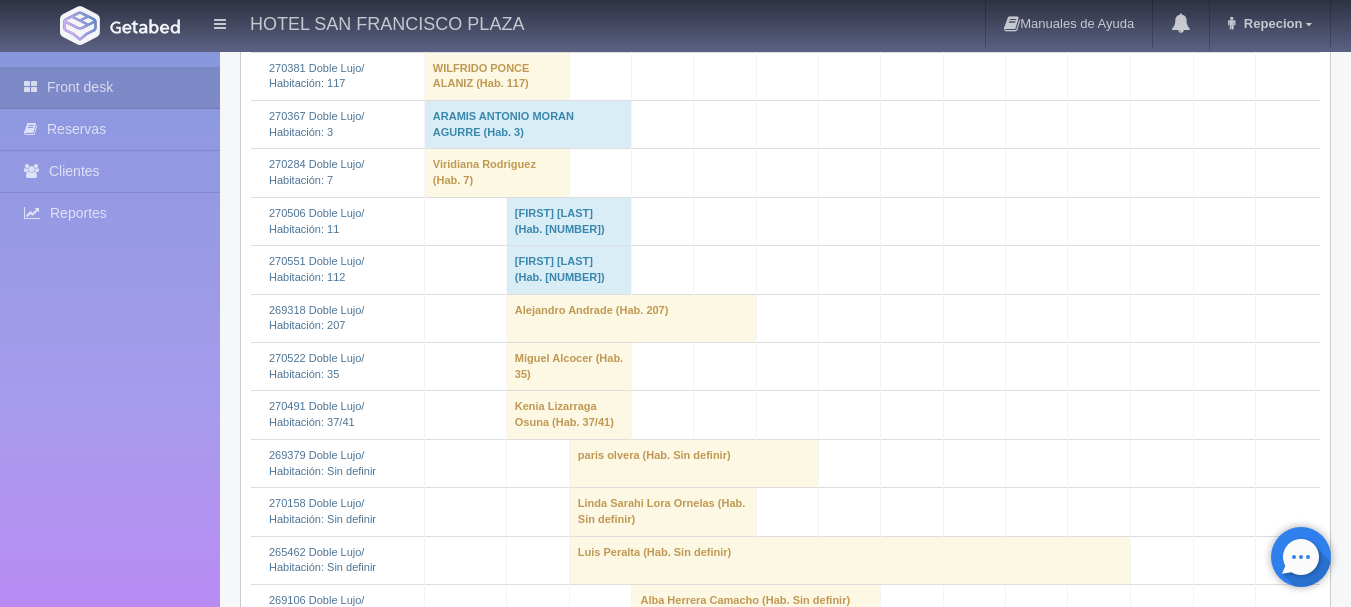 scroll, scrollTop: 1300, scrollLeft: 0, axis: vertical 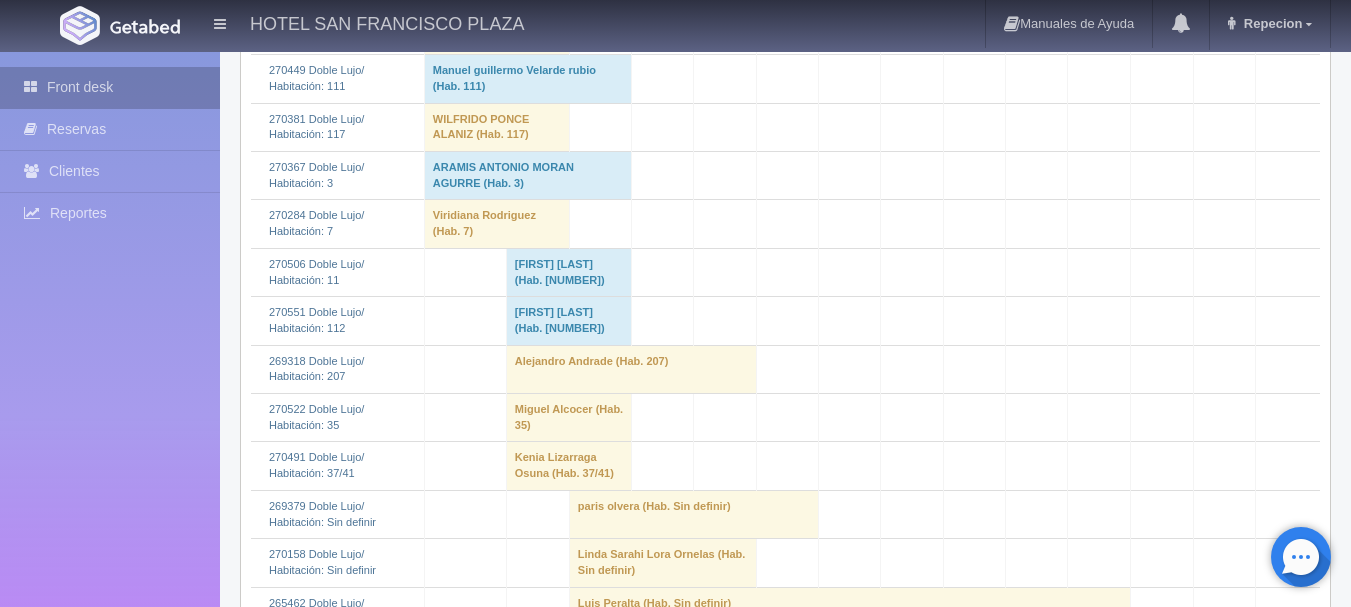 click on "Front desk" at bounding box center (110, 87) 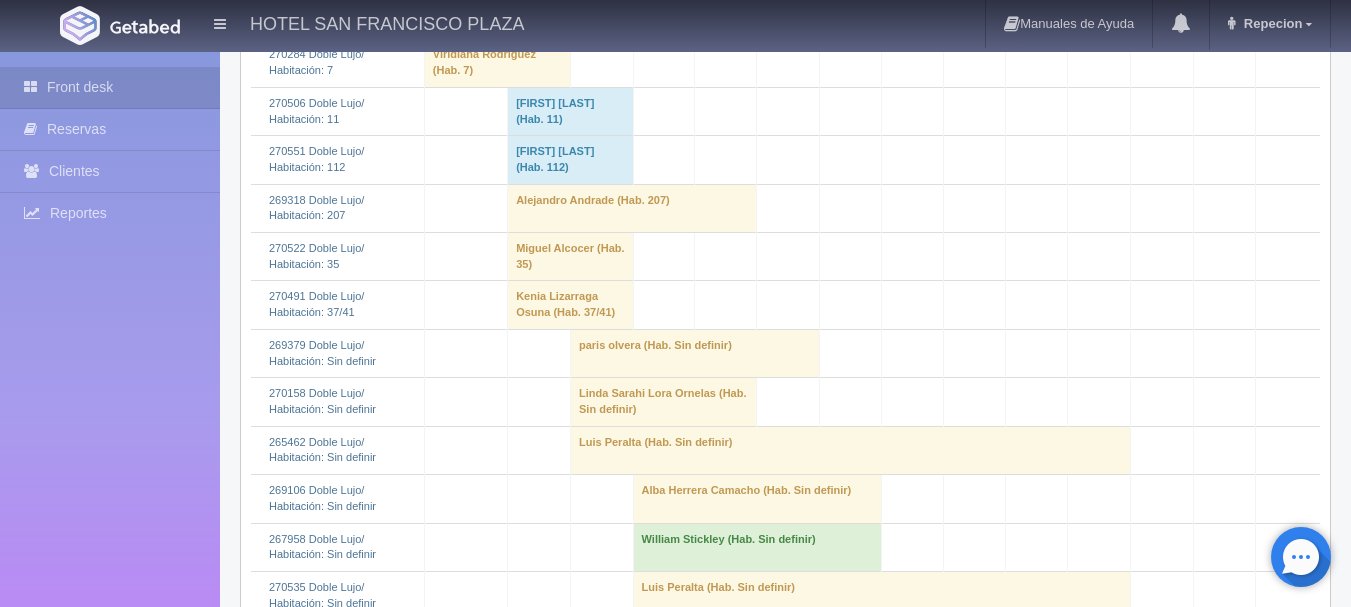 scroll, scrollTop: 1500, scrollLeft: 0, axis: vertical 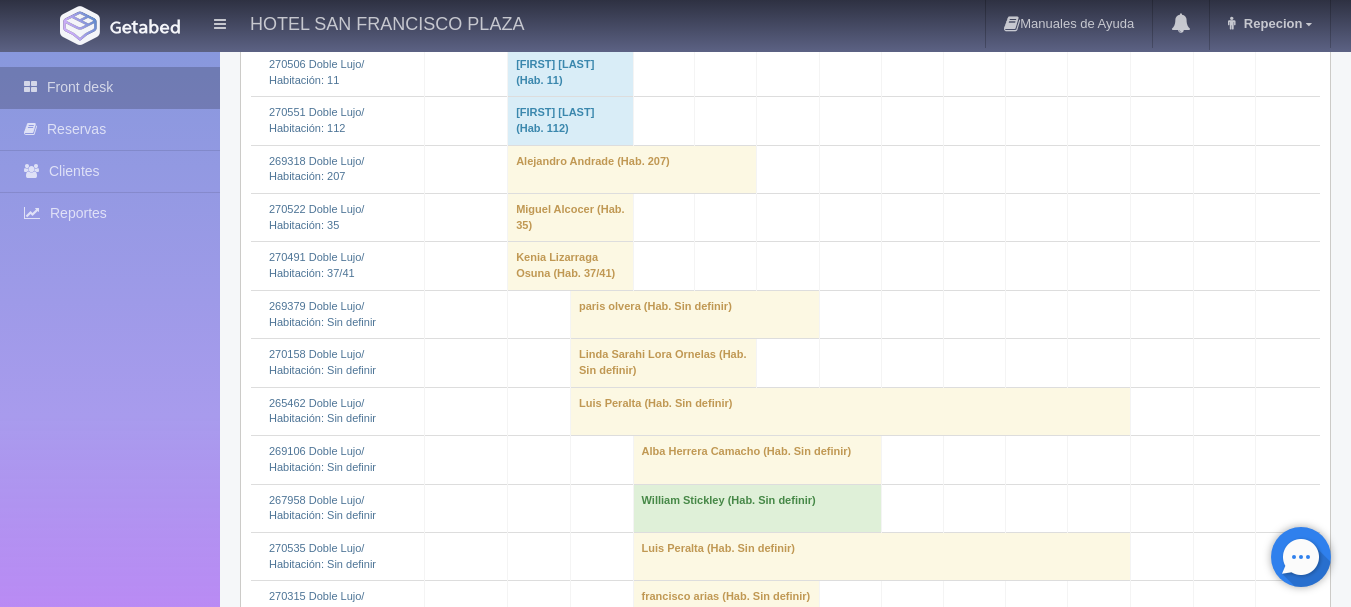 click on "Front desk" at bounding box center [110, 87] 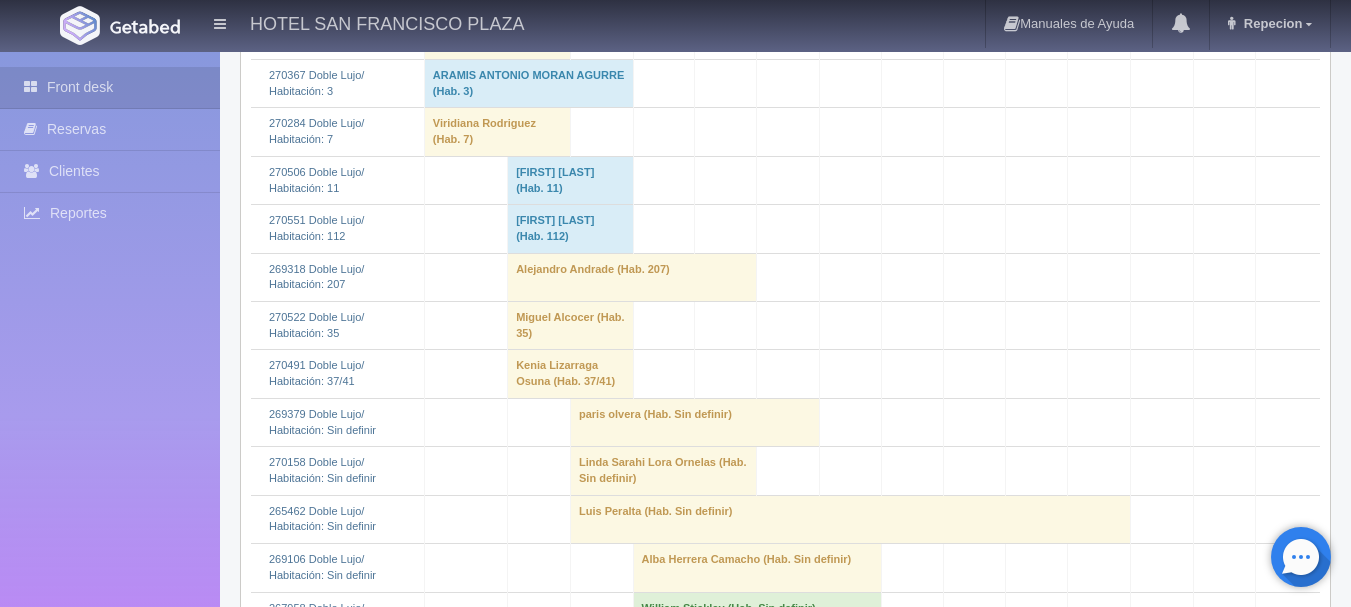 scroll, scrollTop: 1400, scrollLeft: 0, axis: vertical 